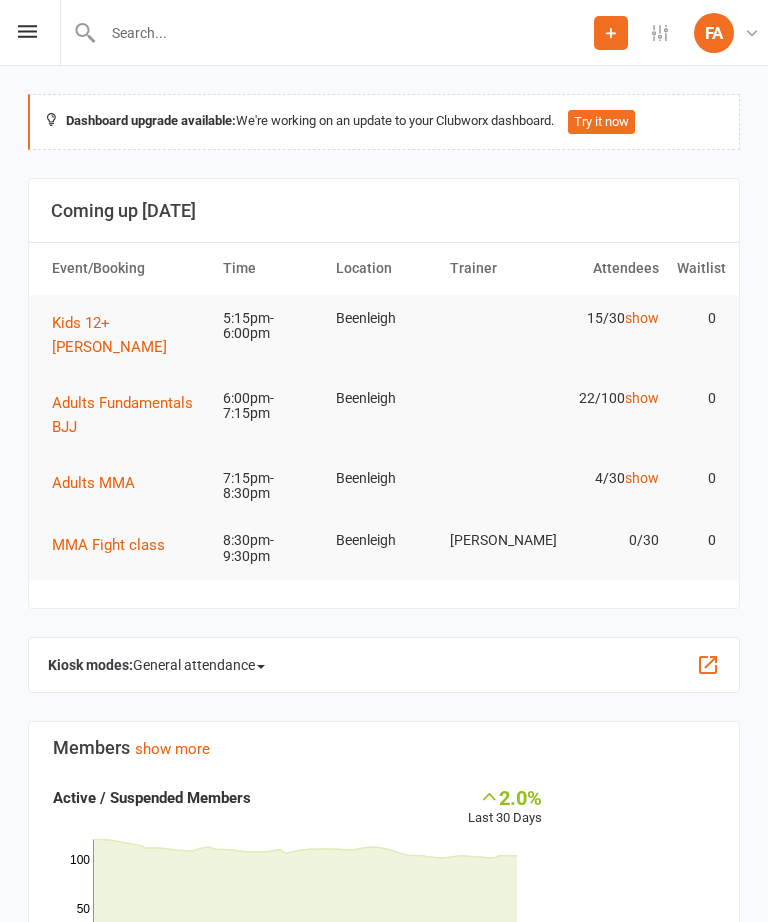 scroll, scrollTop: 0, scrollLeft: 0, axis: both 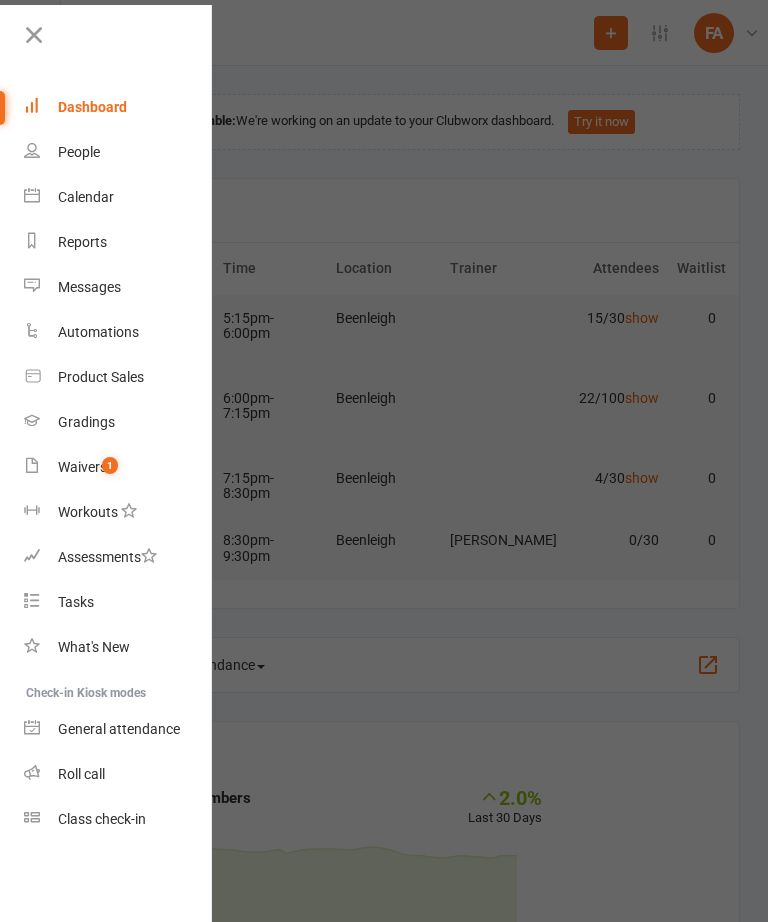 click on "Calendar" at bounding box center [118, 197] 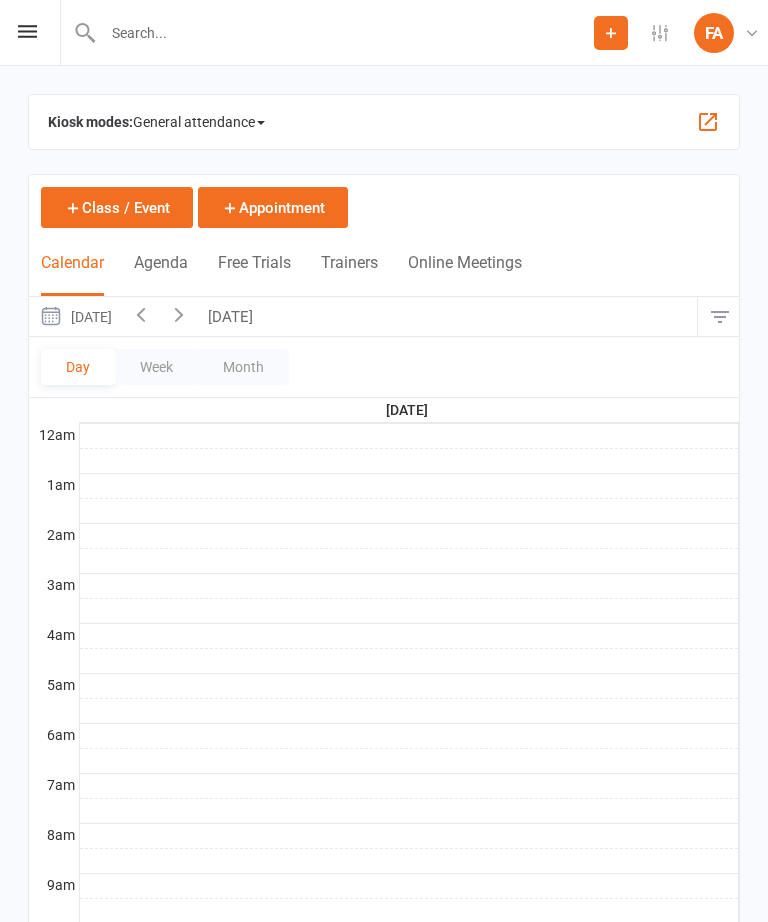 click on "General attendance" at bounding box center [199, 122] 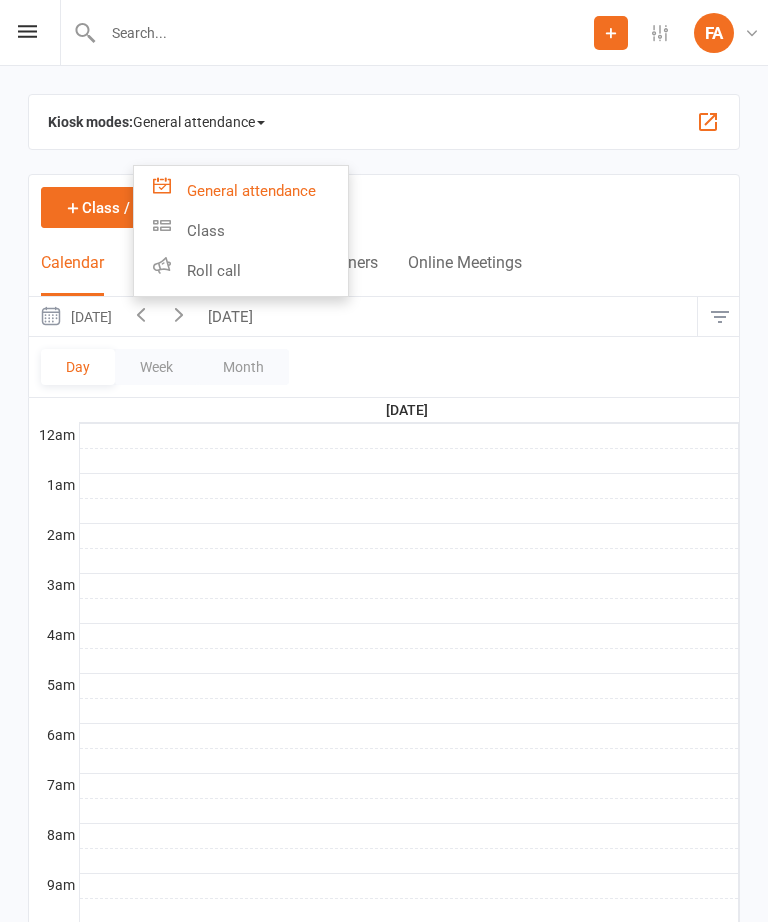 click on "Roll call" at bounding box center [241, 271] 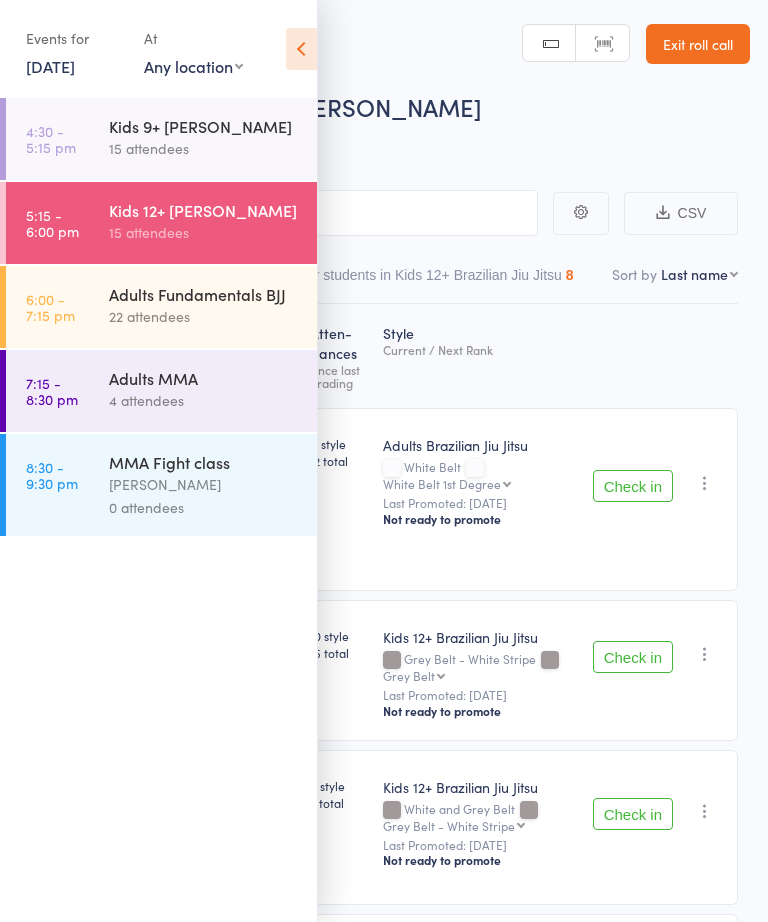 scroll, scrollTop: 0, scrollLeft: 0, axis: both 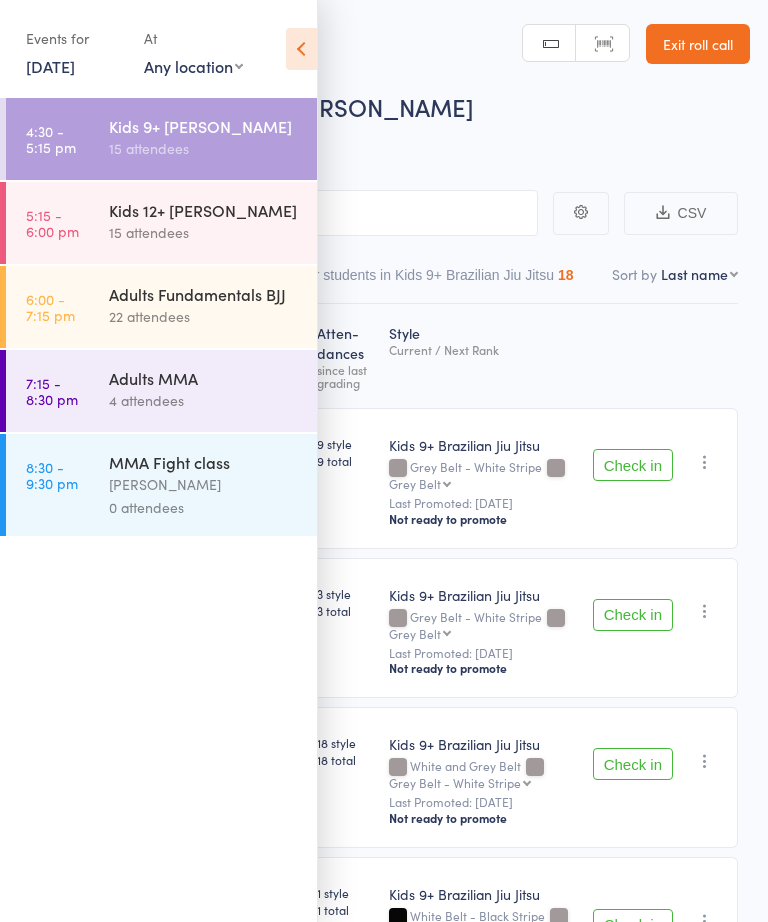 click at bounding box center (301, 49) 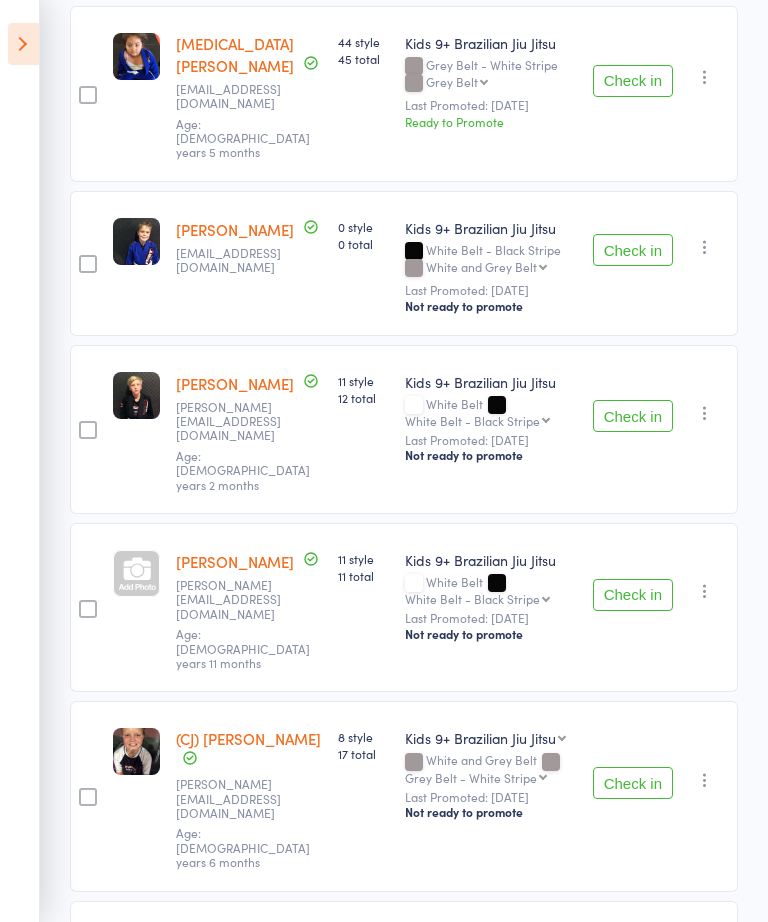 scroll, scrollTop: 1758, scrollLeft: 0, axis: vertical 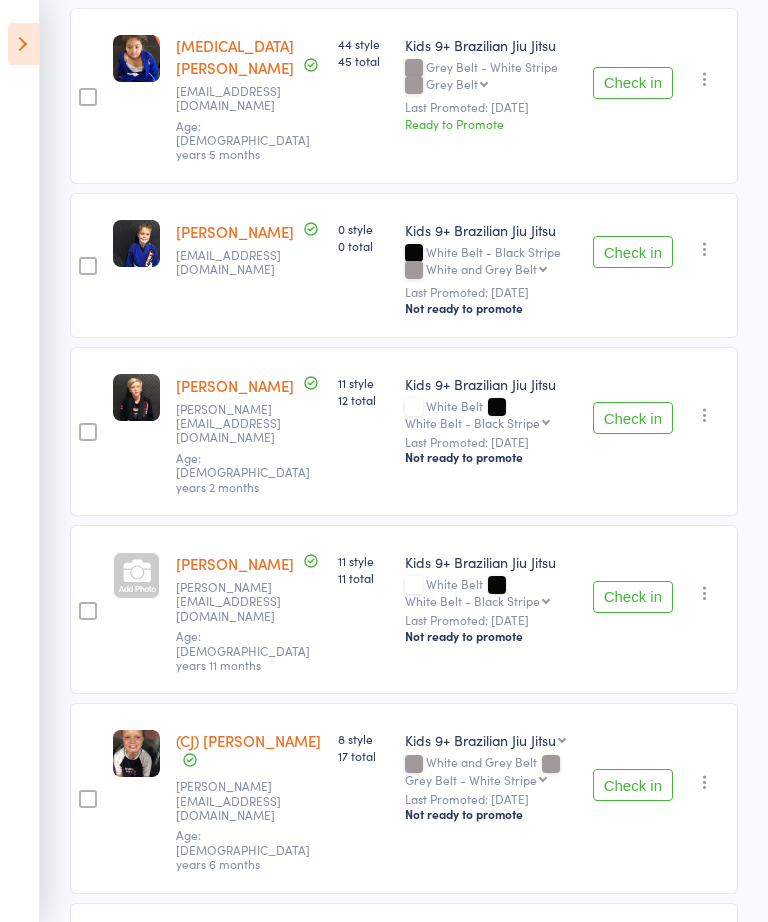 click on "Check in" at bounding box center (633, 1131) 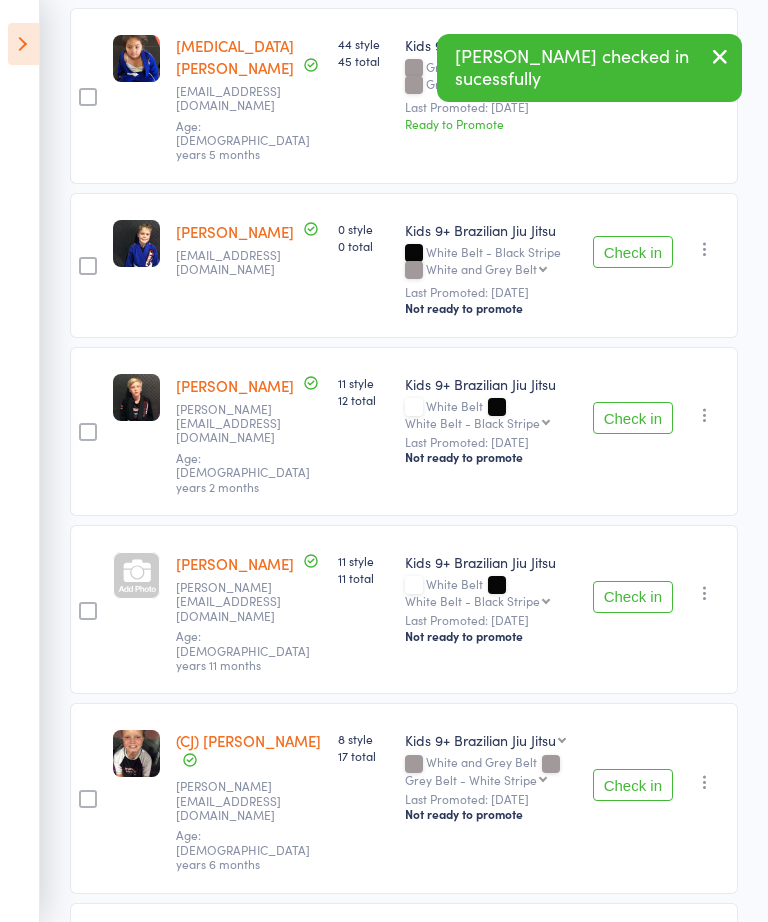 scroll, scrollTop: 1608, scrollLeft: 0, axis: vertical 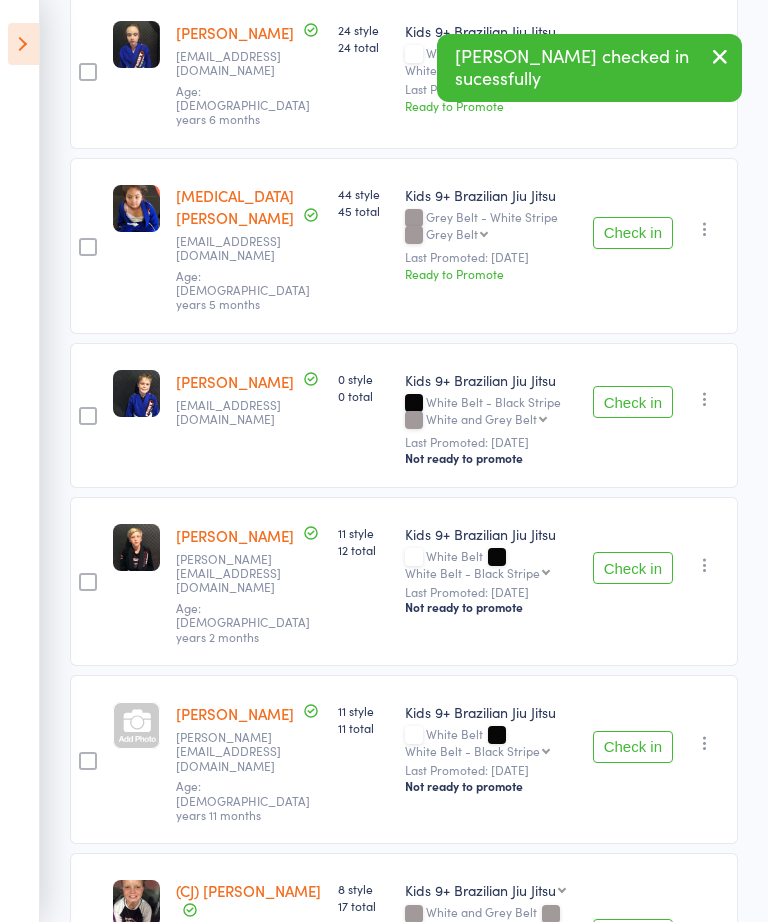 click on "Check in" at bounding box center (633, 1117) 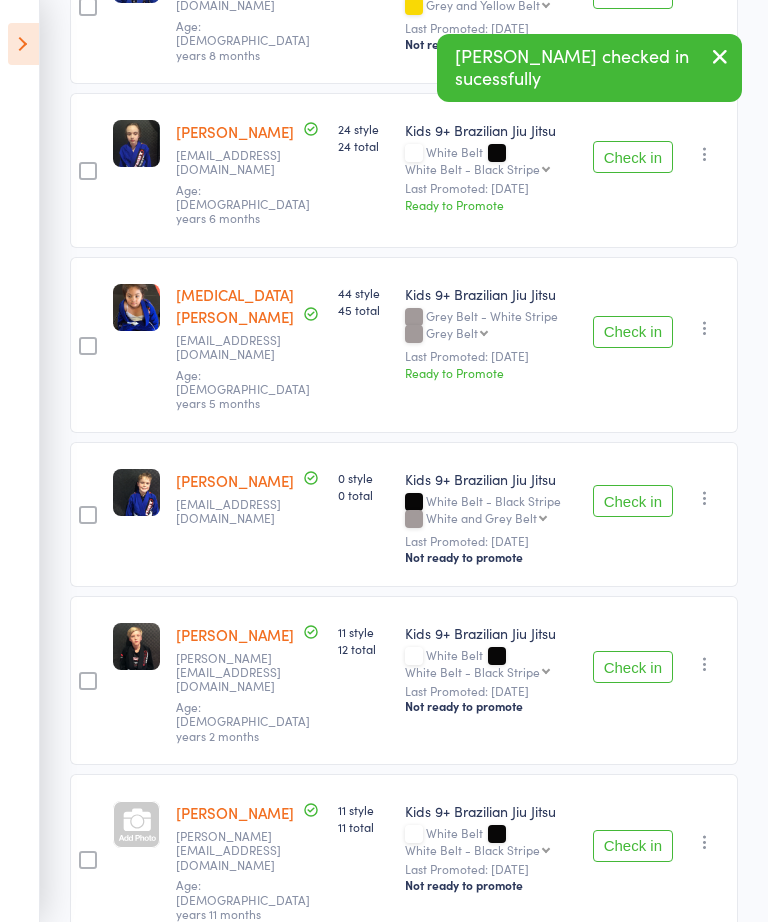 scroll, scrollTop: 1445, scrollLeft: 0, axis: vertical 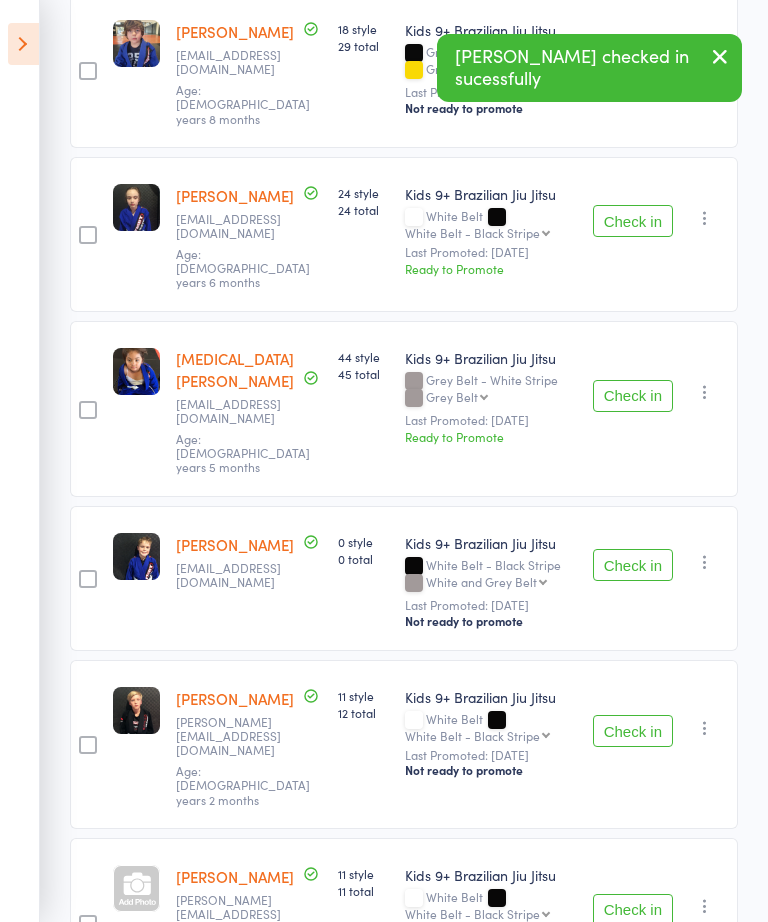 click on "Check in" at bounding box center [633, 396] 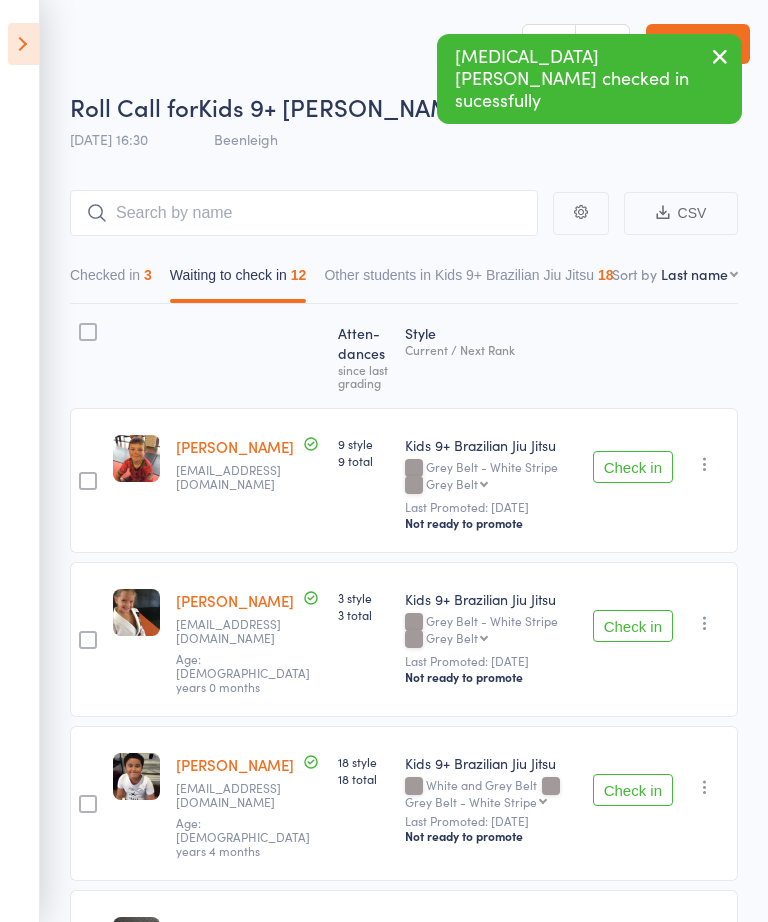 scroll, scrollTop: 0, scrollLeft: 0, axis: both 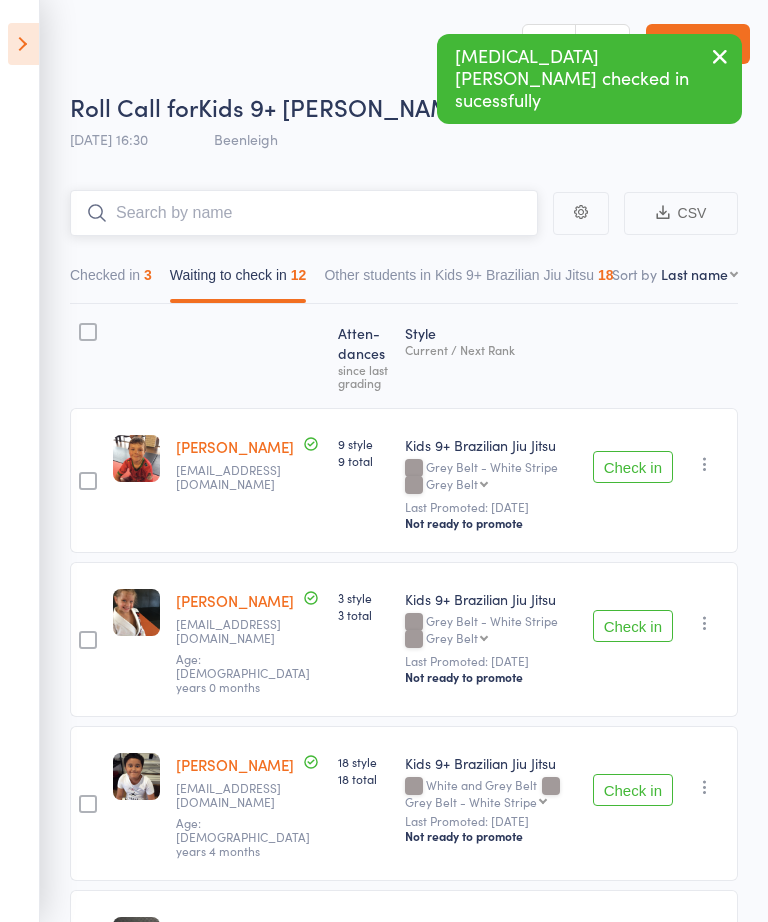 click at bounding box center [304, 213] 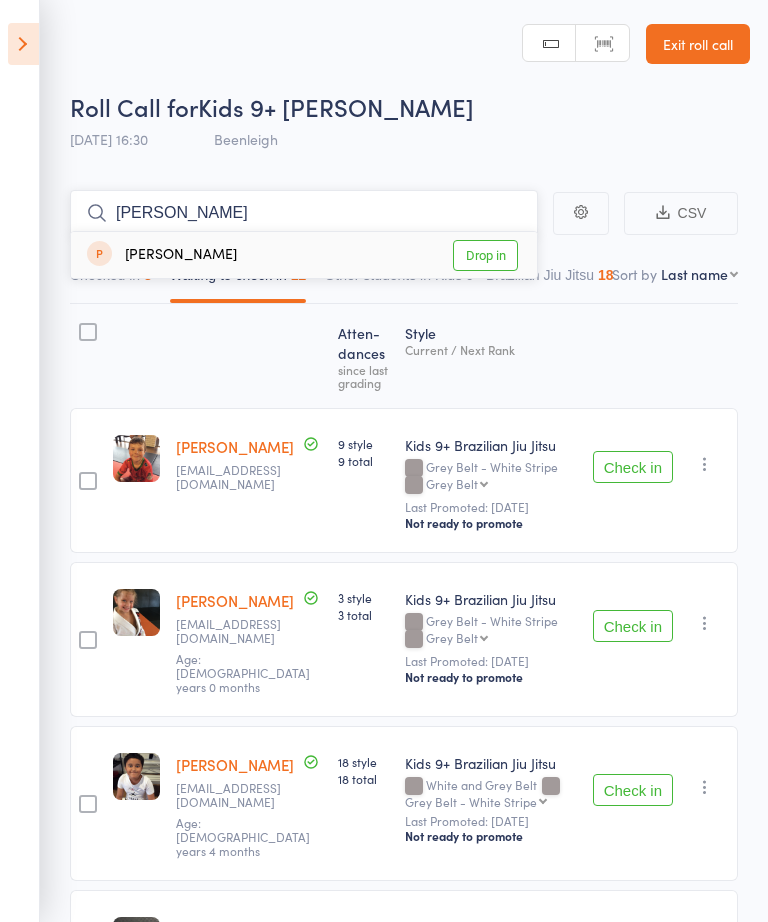 type on "Molly" 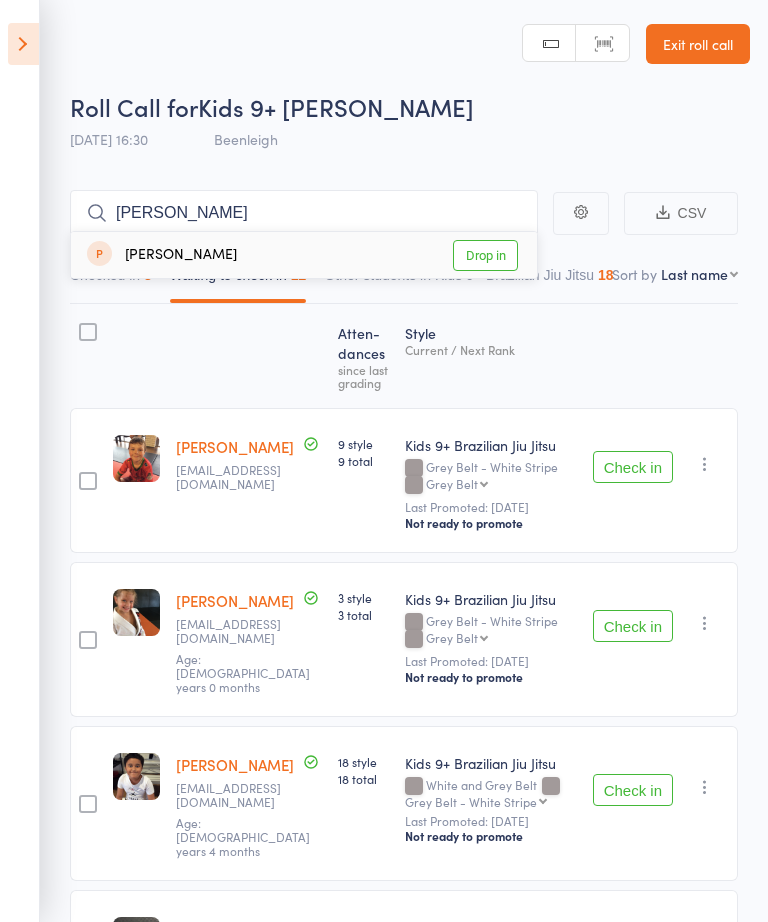 click on "Drop in" at bounding box center [485, 255] 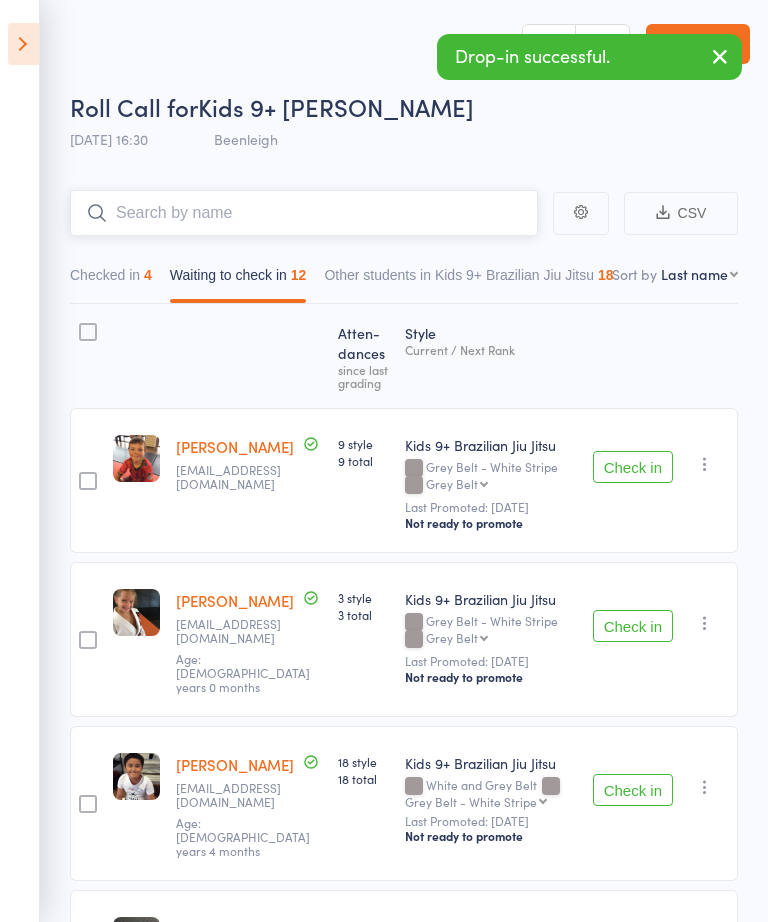scroll, scrollTop: 0, scrollLeft: 0, axis: both 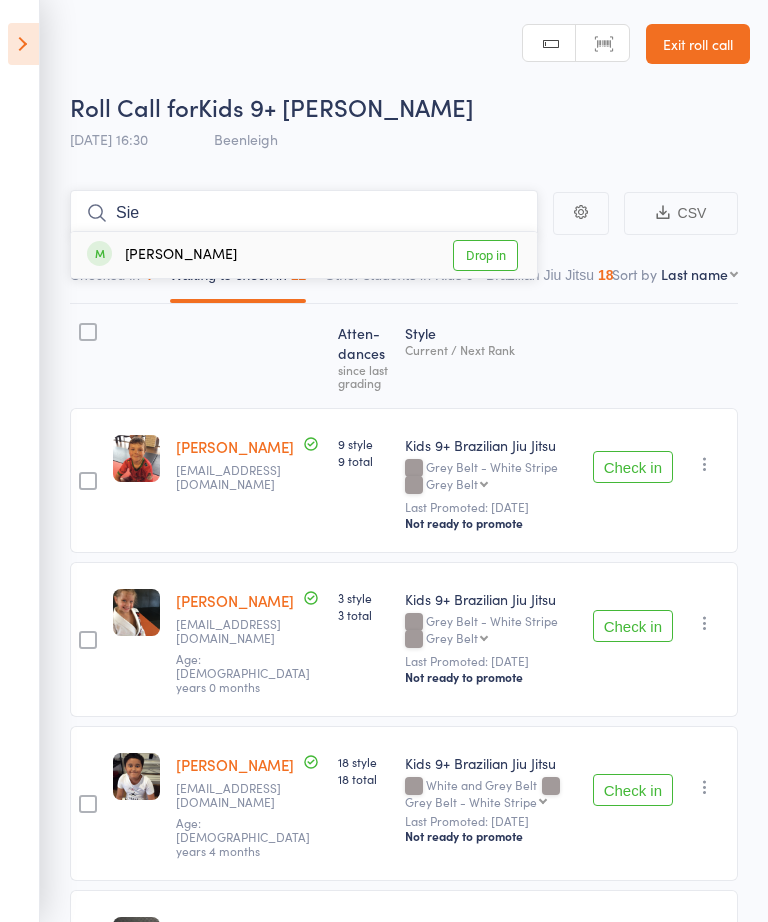 type on "Sie" 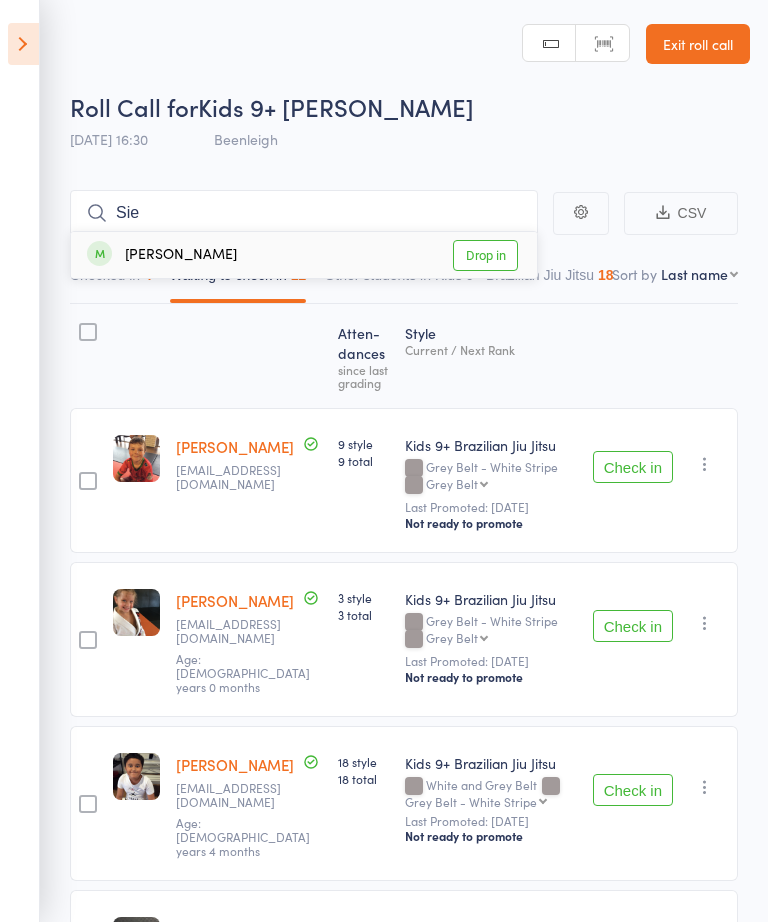 click on "Drop in" at bounding box center (485, 255) 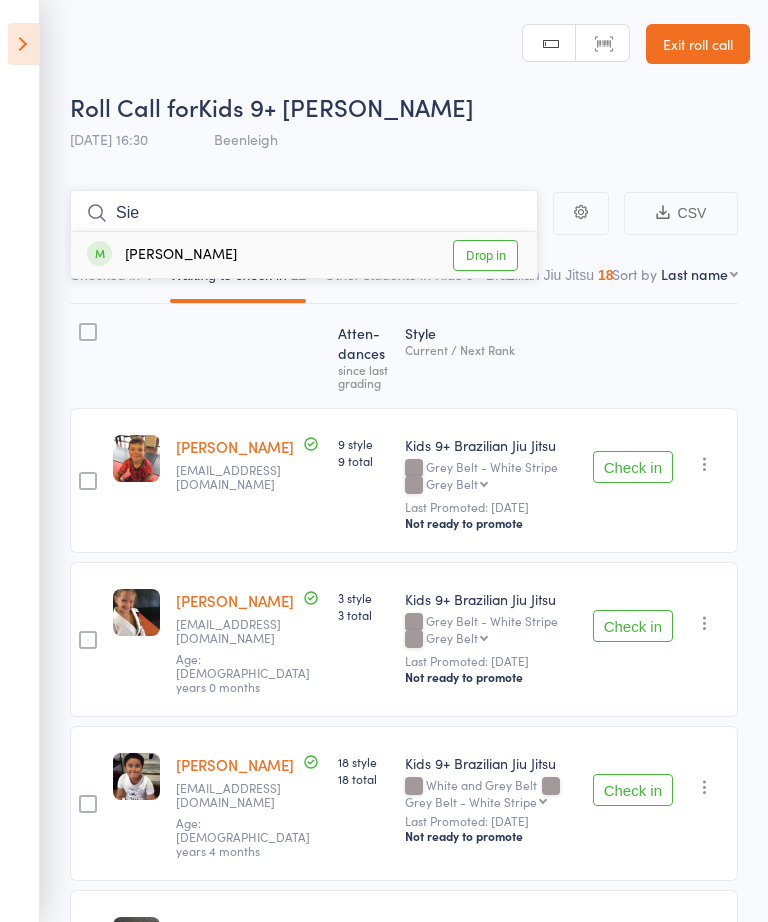 type 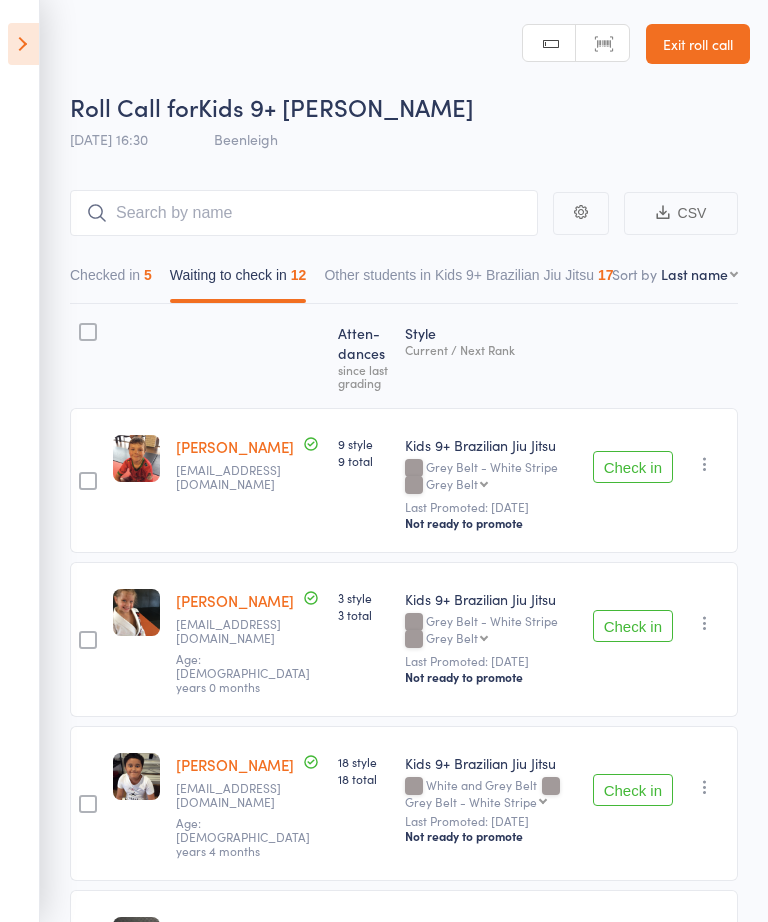 click at bounding box center [23, 44] 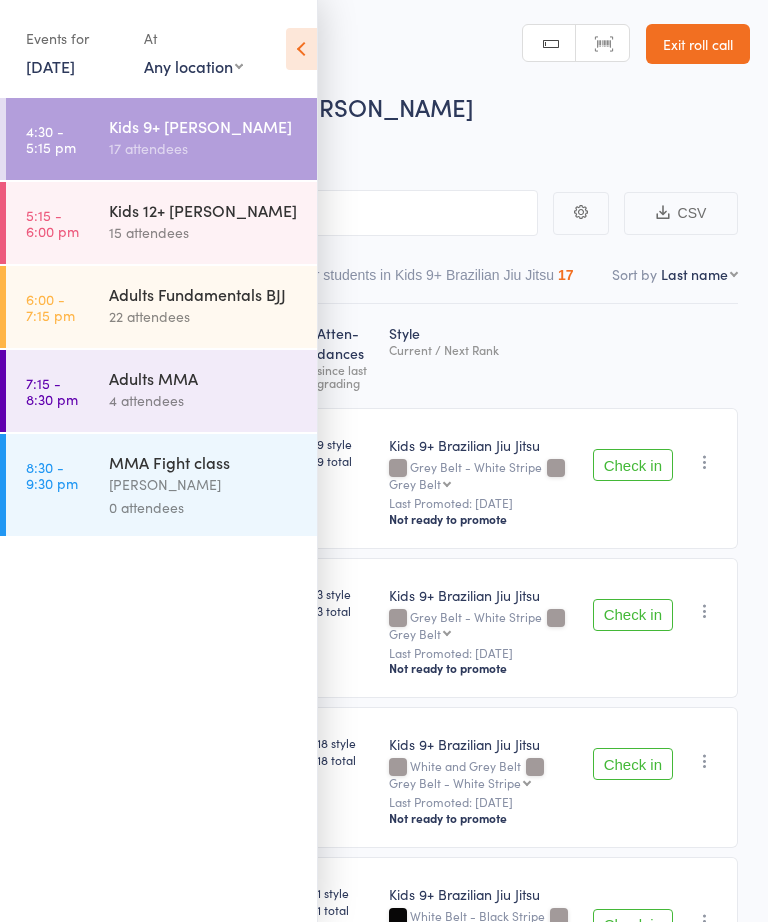 click at bounding box center [301, 49] 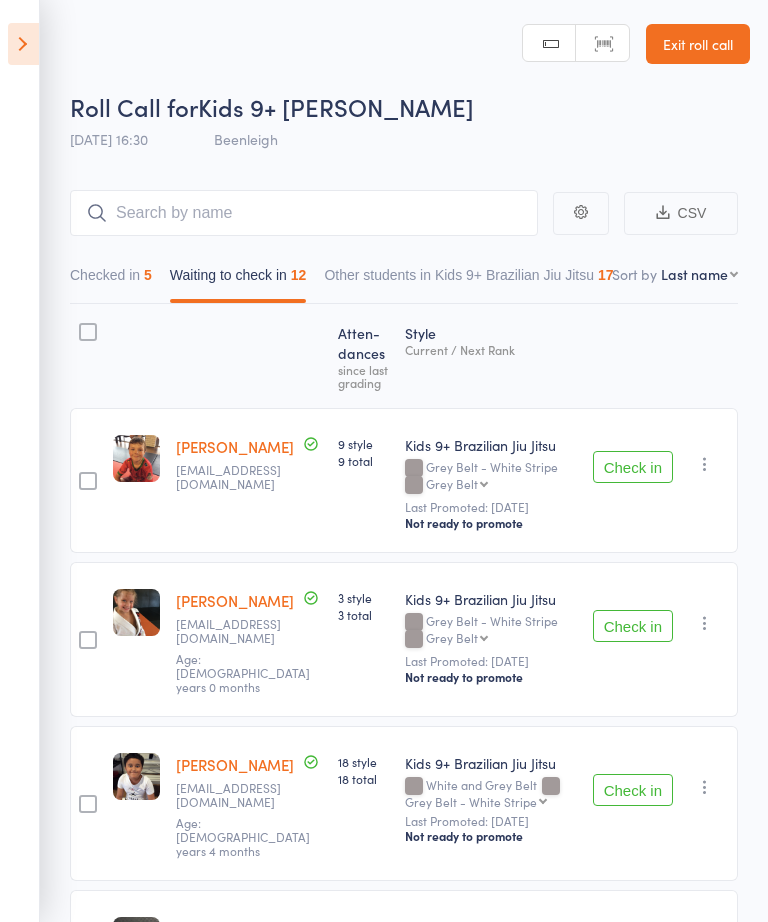 click on "Exit roll call" at bounding box center [698, 44] 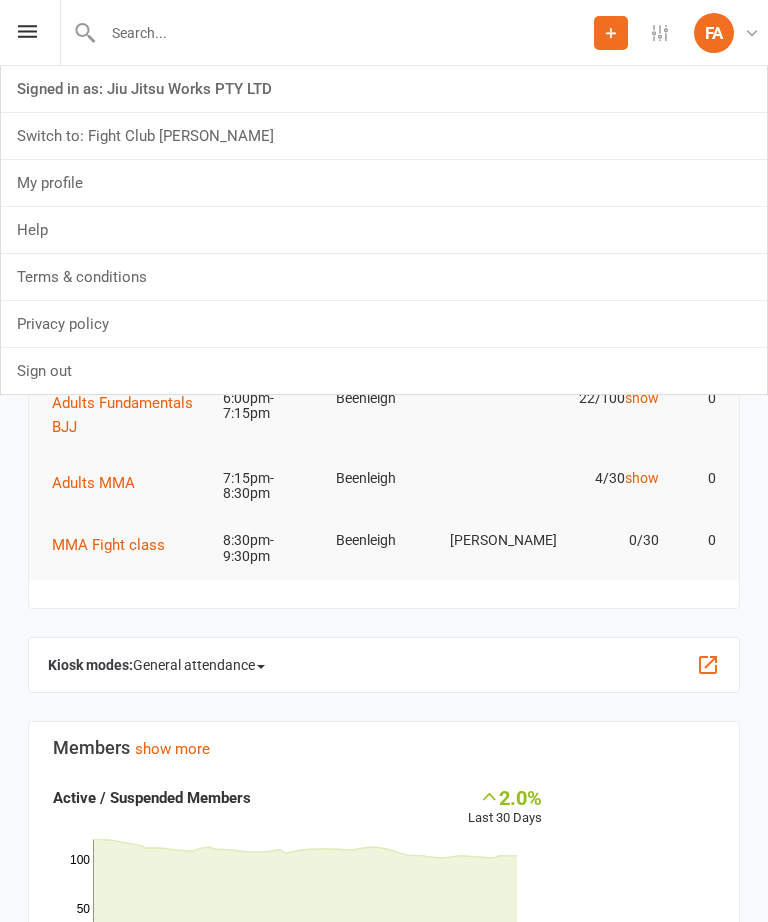scroll, scrollTop: 0, scrollLeft: 0, axis: both 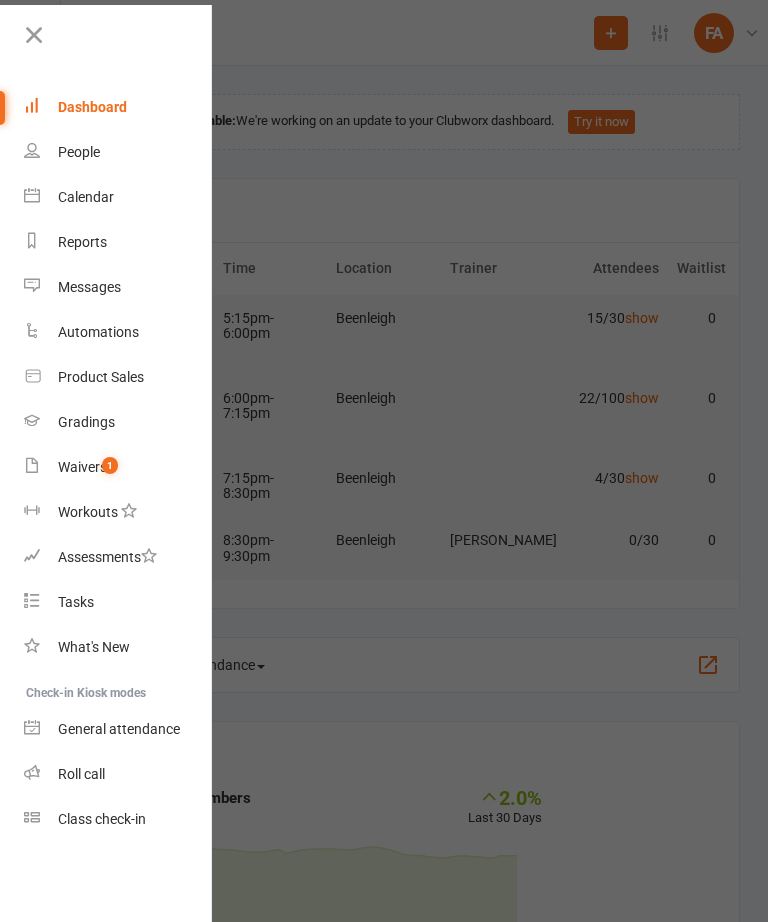 click on "People" at bounding box center (118, 152) 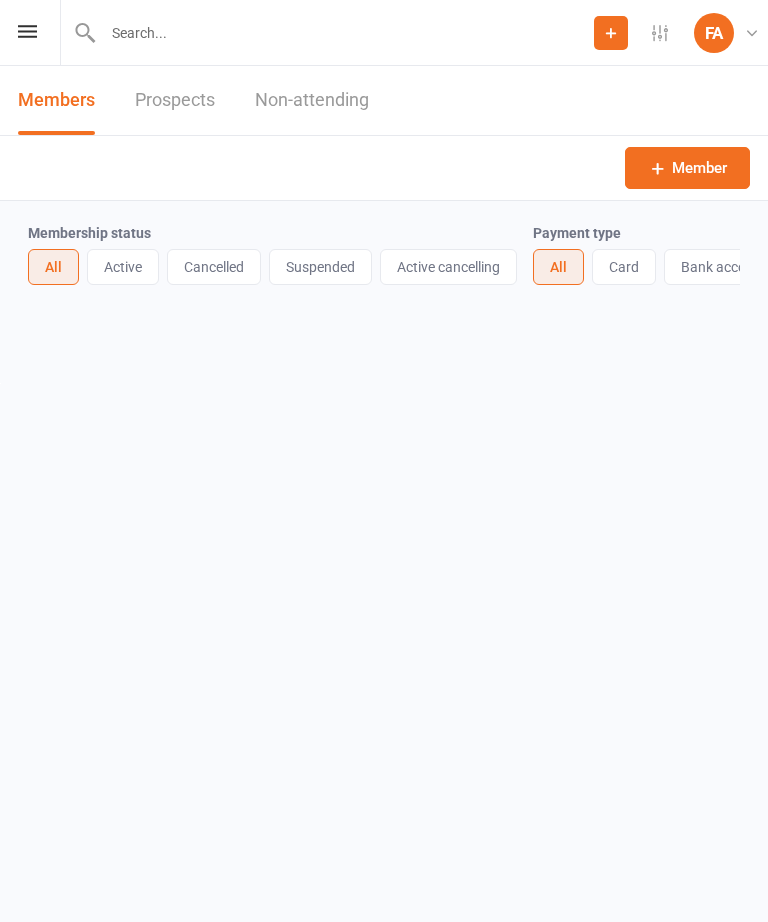 select on "100" 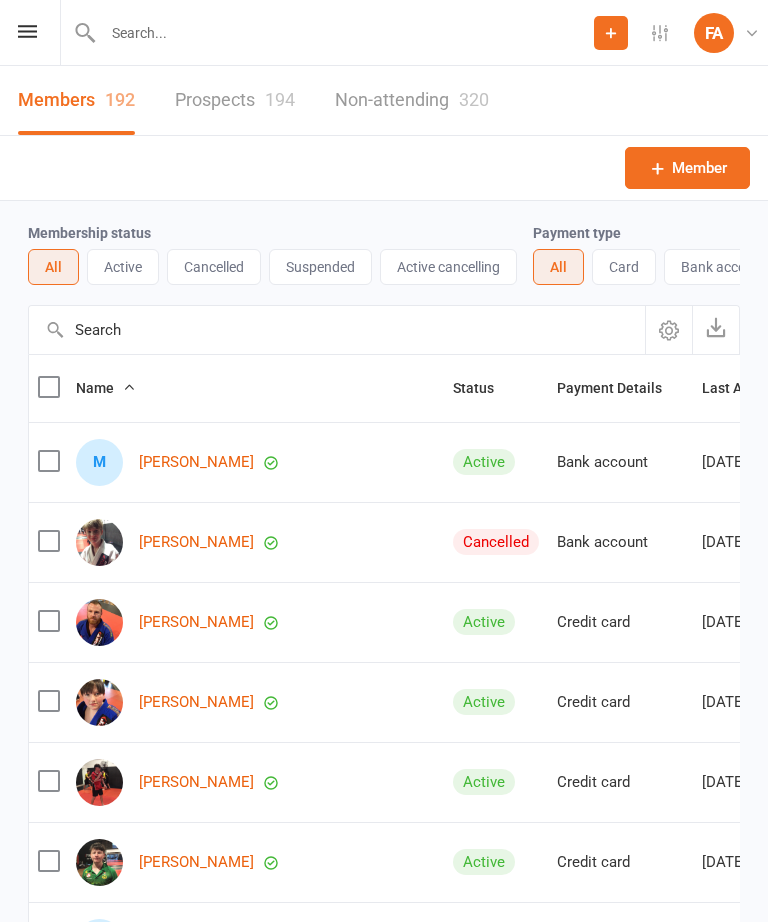 click at bounding box center (345, 33) 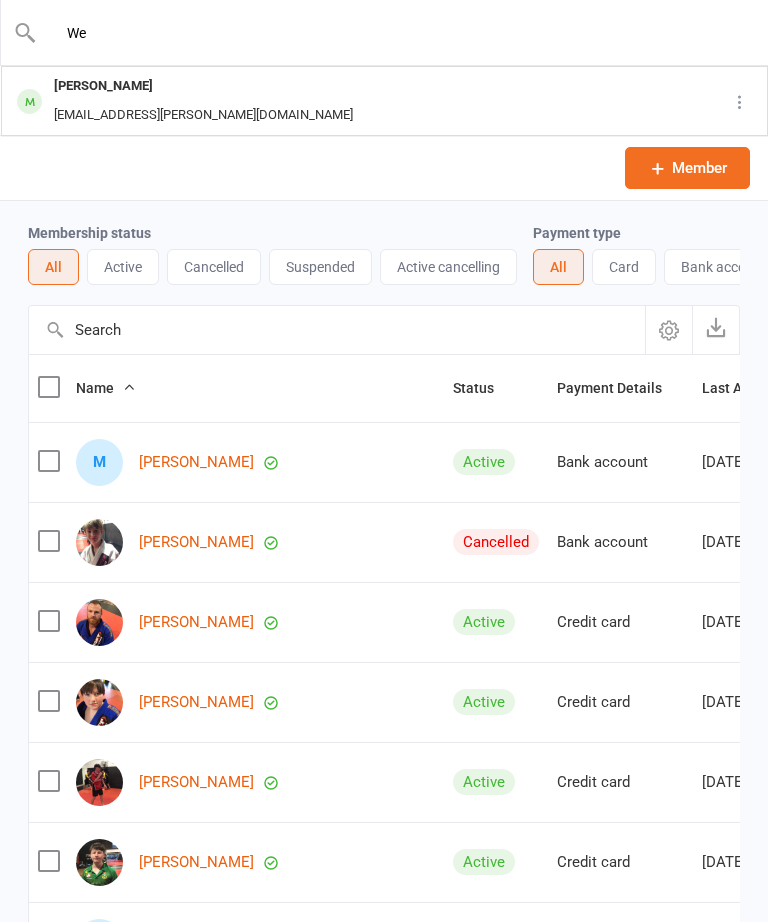 type on "W" 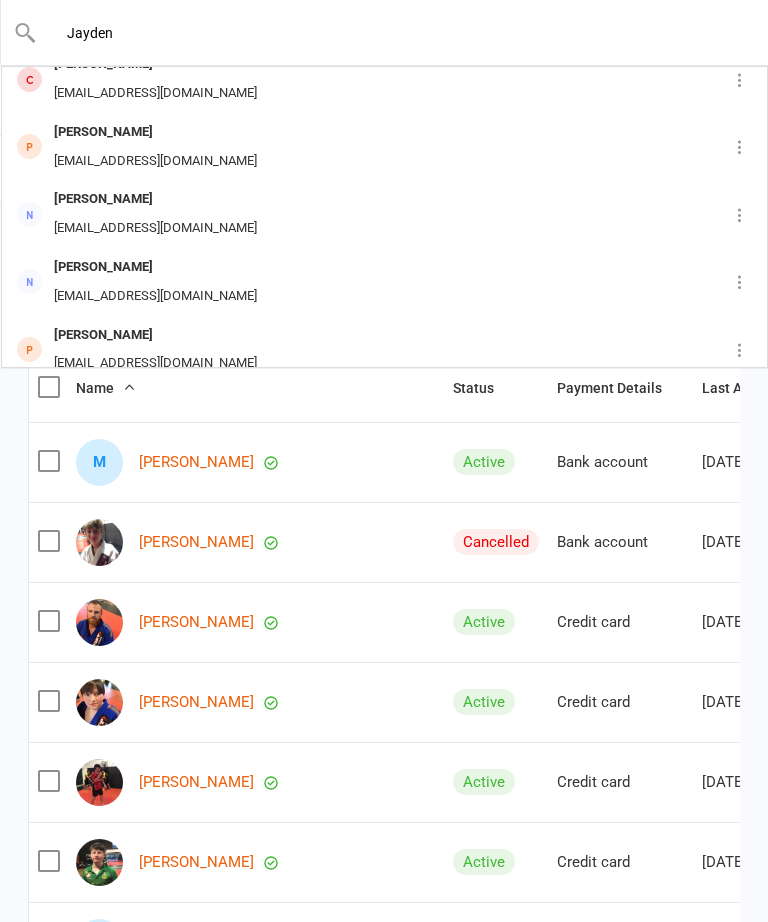 scroll, scrollTop: 0, scrollLeft: 0, axis: both 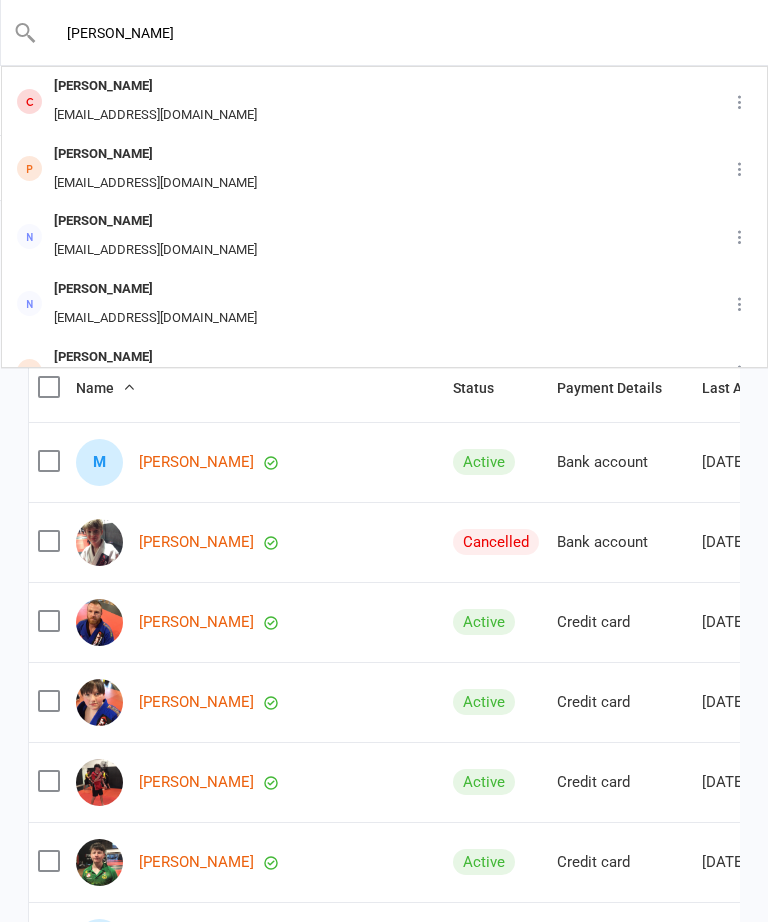 type on "J" 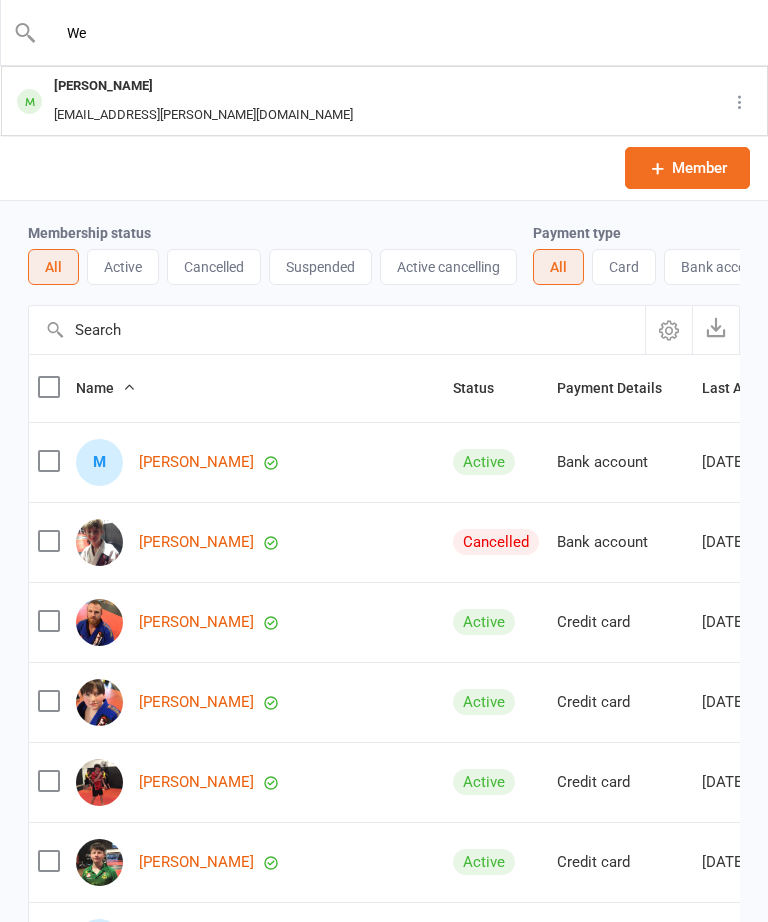 type on "W" 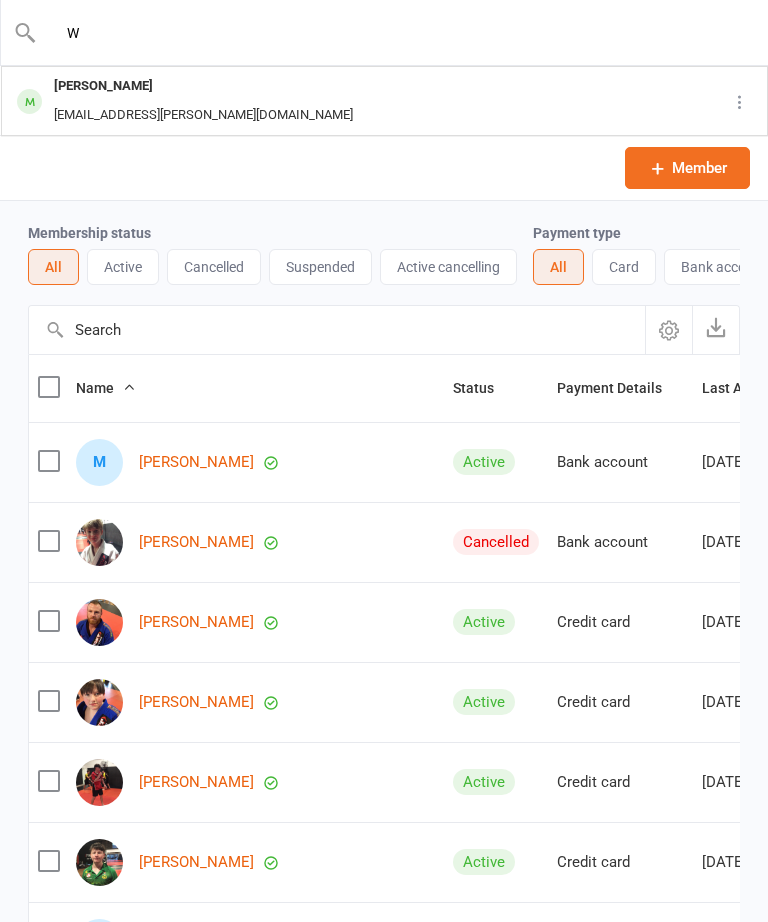 type 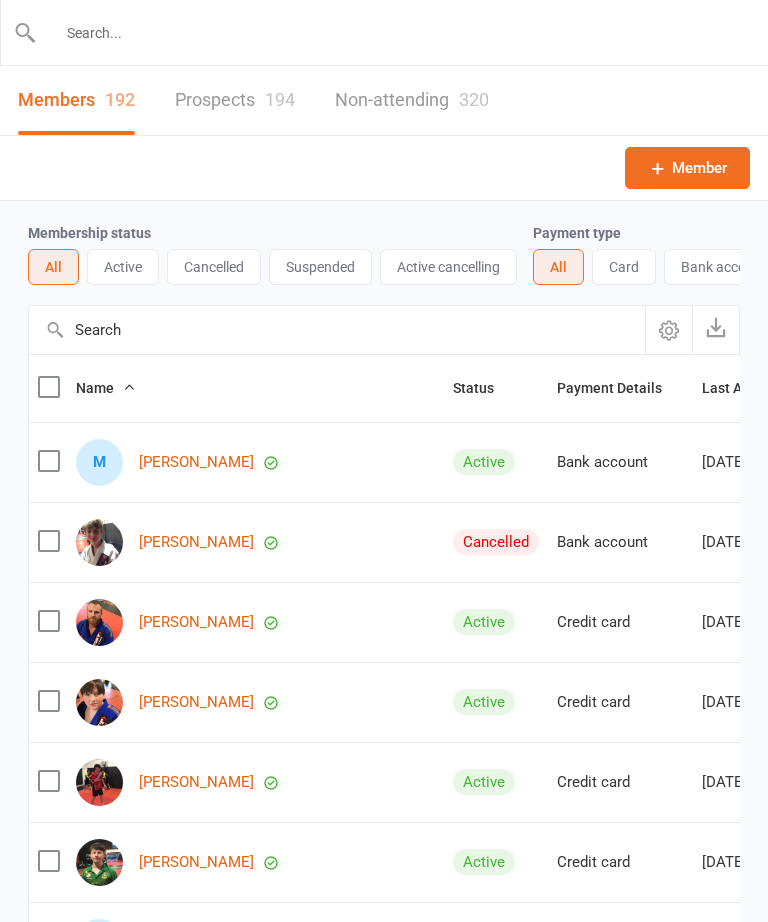 click on "Prospect
Member
Non-attending contact
Class / event
Appointment
Grading event
Task
Bulk message
Add
Settings Event Templates Appointment Types FA Fight club Admin Jiu Jitsu Works PTY LTD Signed in as: Jiu Jitsu Works PTY LTD Switch to: Fight Club Jiu Jitsu My profile Help Terms & conditions  Privacy policy  Sign out Clubworx Dashboard People Calendar Reports Messages   Automations   Product Sales Gradings   Waivers   1 Workouts   Assessments  Tasks   What's New Check-in Kiosk modes General attendance Roll call Class check-in Logged in as Jiu Jitsu Works PTY LTD. × × × × Members 192 Prospects 194 Non-attending 320   Member Membership status All Active Cancelled Suspended Active cancelling Payment type All Card Bank account Missing On App All Yes No" at bounding box center (384, 4299) 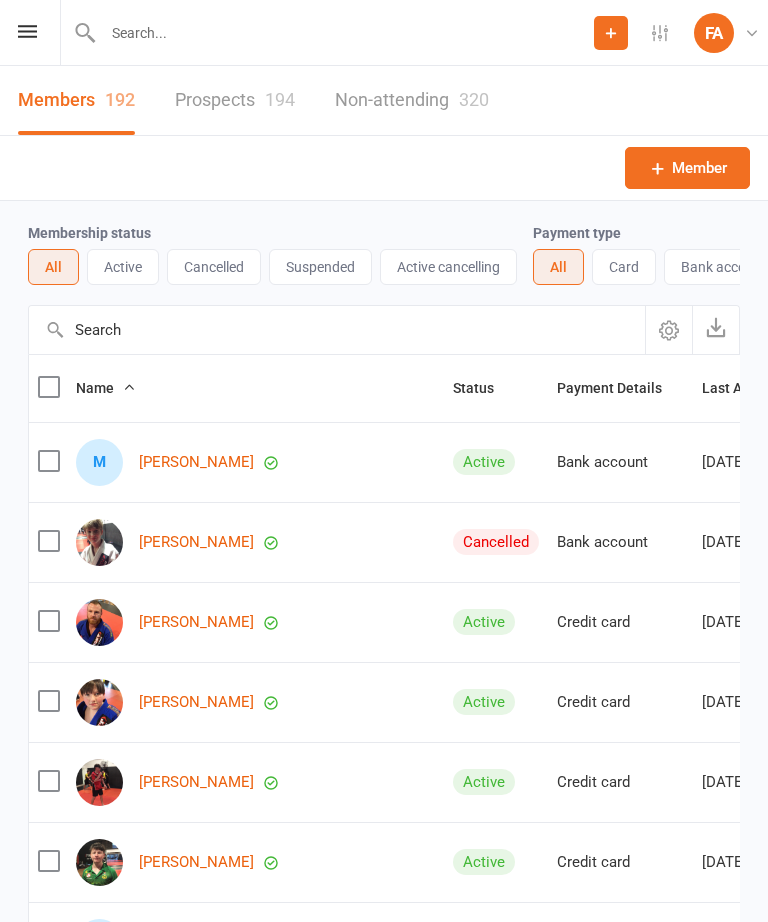 click on "Add" 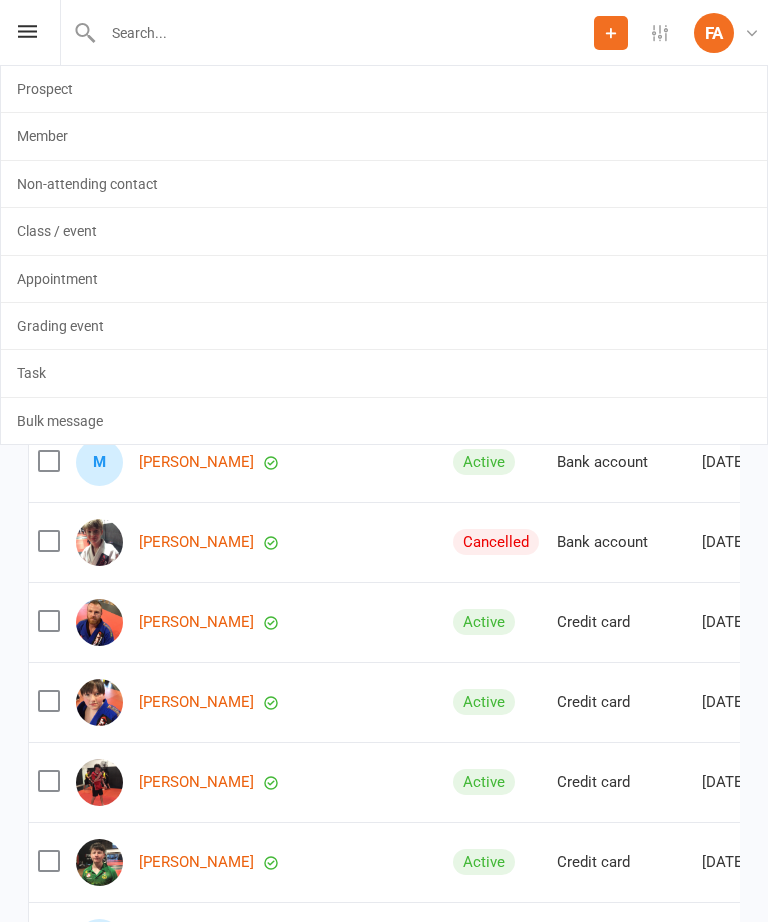 click on "Member" 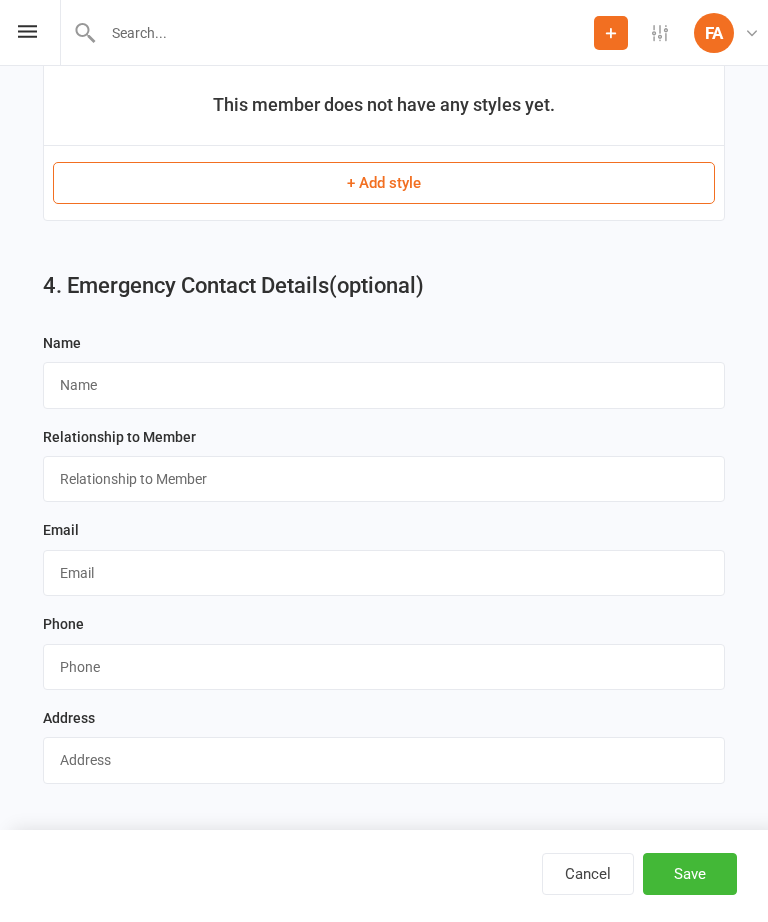 scroll, scrollTop: 1958, scrollLeft: 0, axis: vertical 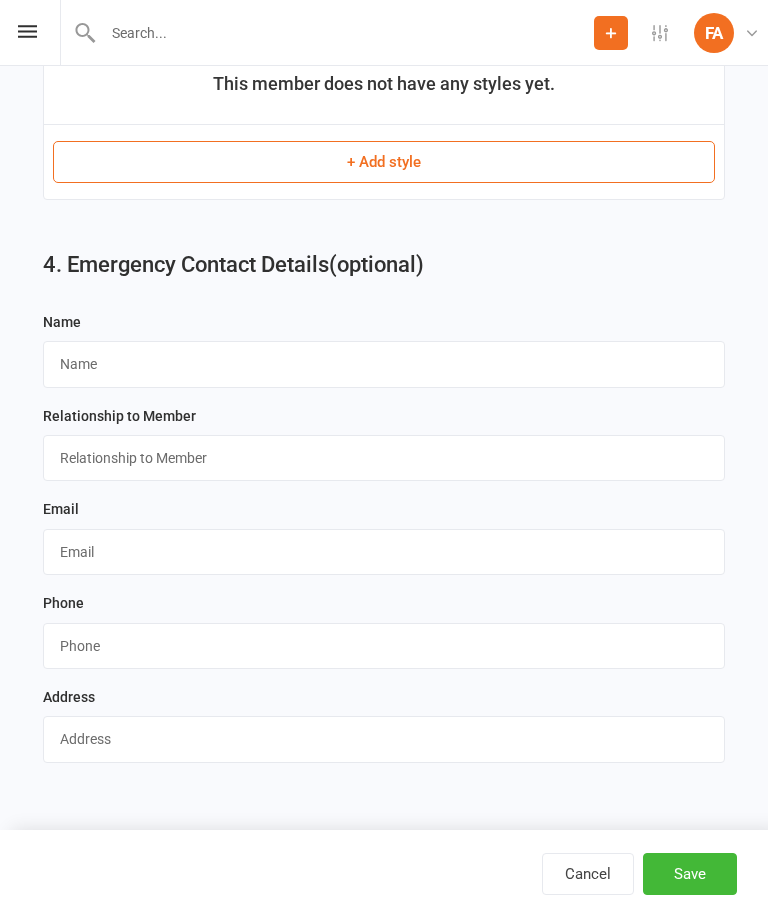 click on "Prospect
Member
Non-attending contact
Class / event
Appointment
Grading event
Task
Bulk message
Add
Settings Event Templates Appointment Types FA Fight club Admin Jiu Jitsu Works PTY LTD Signed in as: Jiu Jitsu Works PTY LTD Switch to: Fight Club Jiu Jitsu My profile Help Terms & conditions  Privacy policy  Sign out Clubworx Dashboard People Calendar Reports Messages   Automations   Product Sales Gradings   Waivers   1 Workouts   Assessments  Tasks   What's New Check-in Kiosk modes General attendance Roll call Class check-in Logged in as Jiu Jitsu Works PTY LTD. × × × × 1. Contact Information  Drop profile image here 300×300 Choose file
First Name
Last Name
Email
Mobile Number  (optional)
Address (line 1)  (optional)
(optional)" at bounding box center [384, -498] 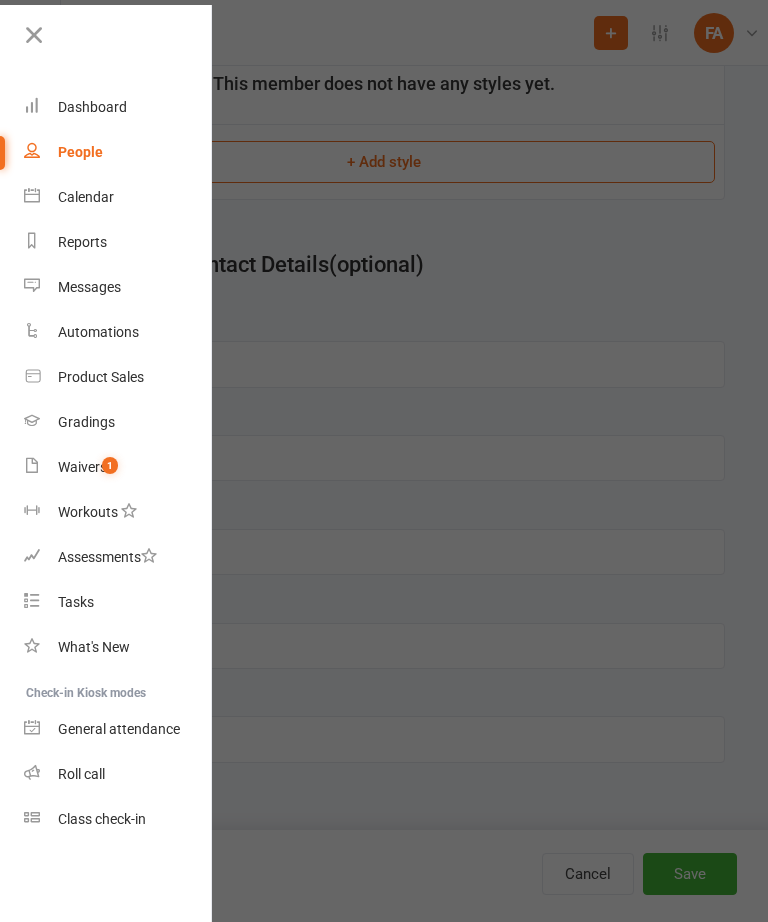 click on "Calendar" at bounding box center (86, 197) 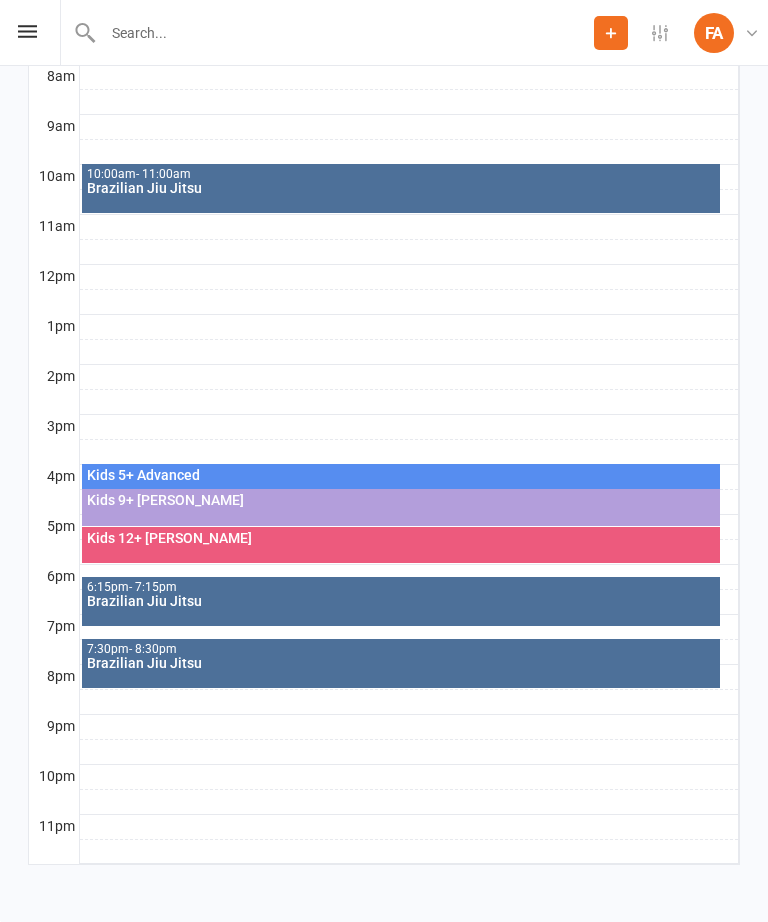 scroll, scrollTop: 0, scrollLeft: 0, axis: both 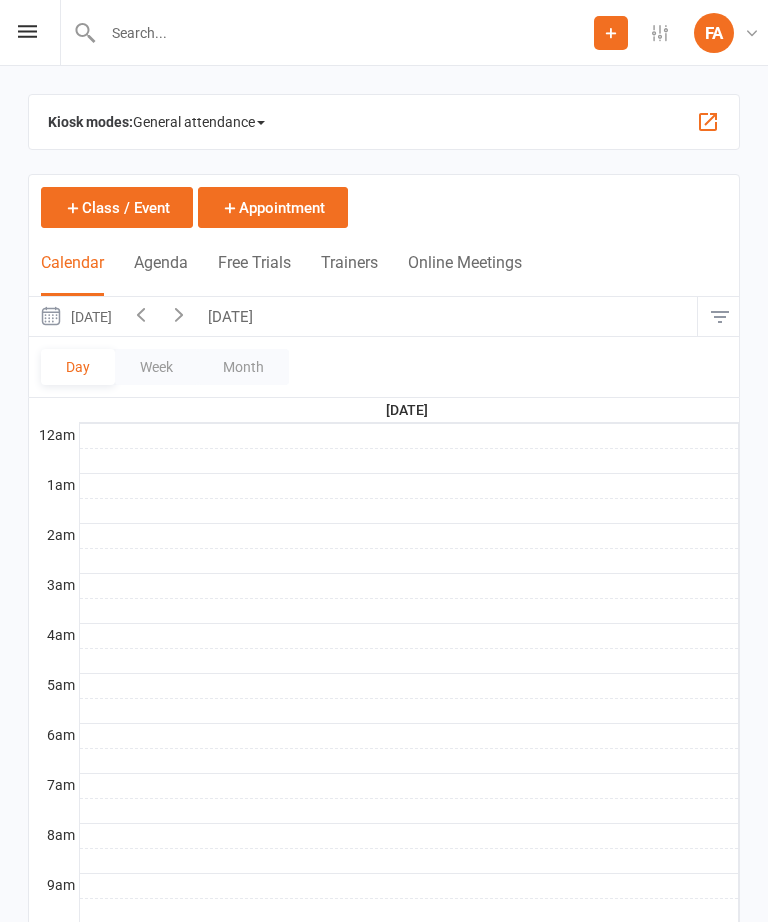 click on "General attendance" at bounding box center [199, 122] 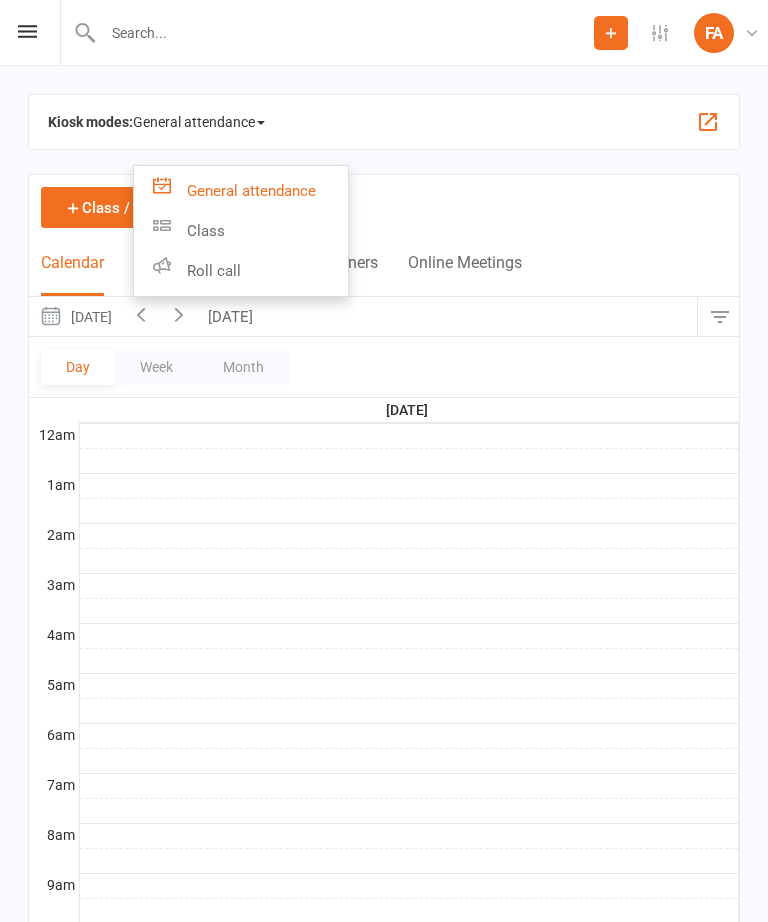 click on "Roll call" at bounding box center [241, 271] 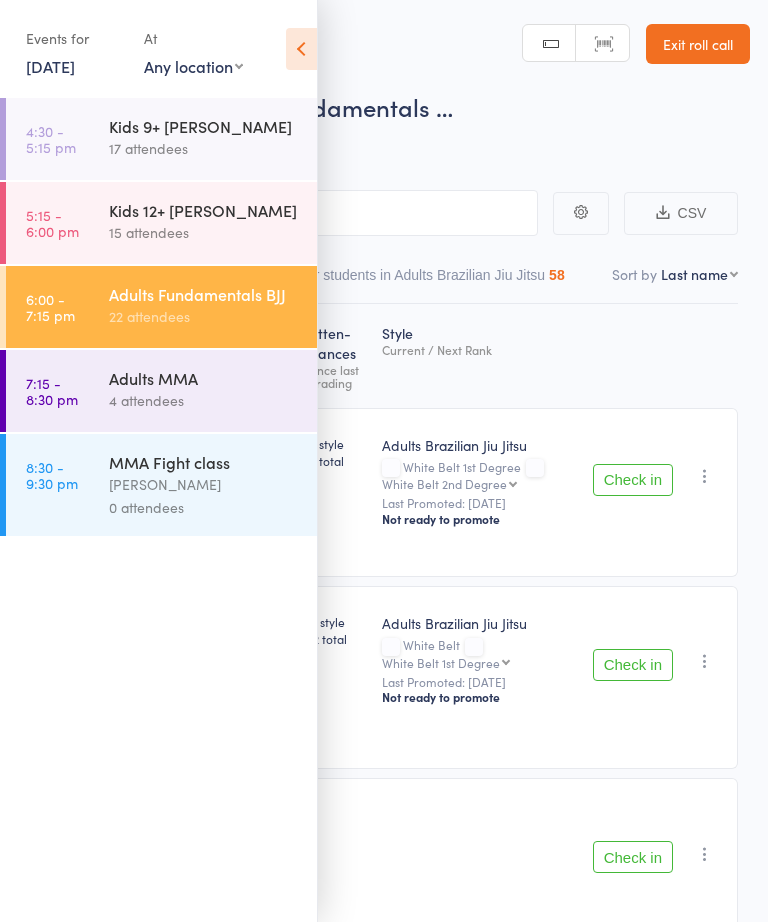 scroll, scrollTop: 0, scrollLeft: 0, axis: both 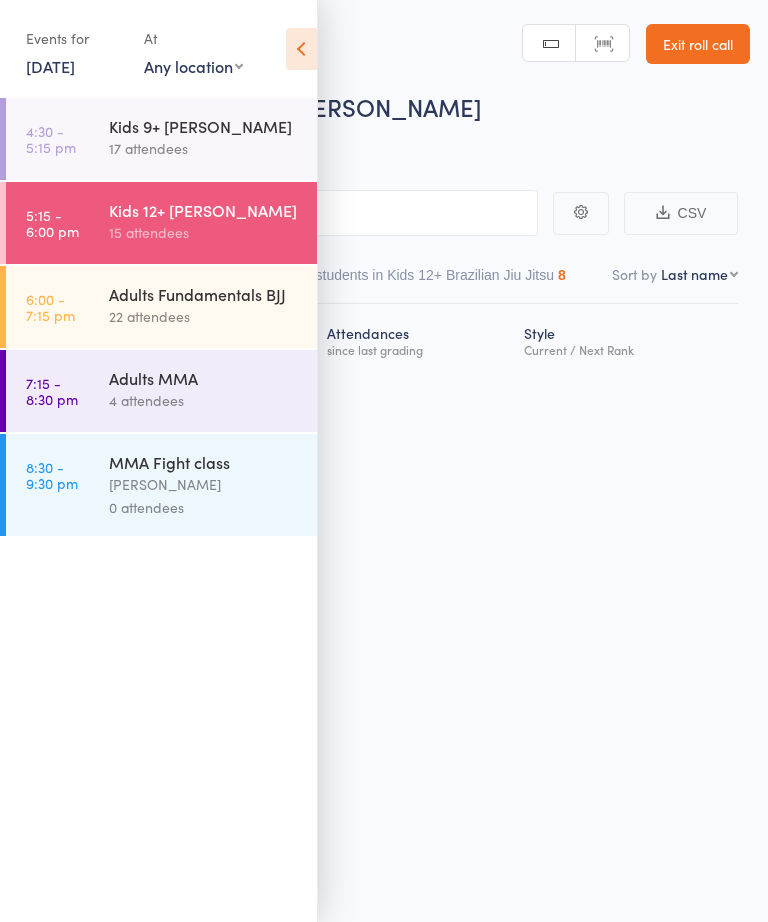 click at bounding box center (301, 49) 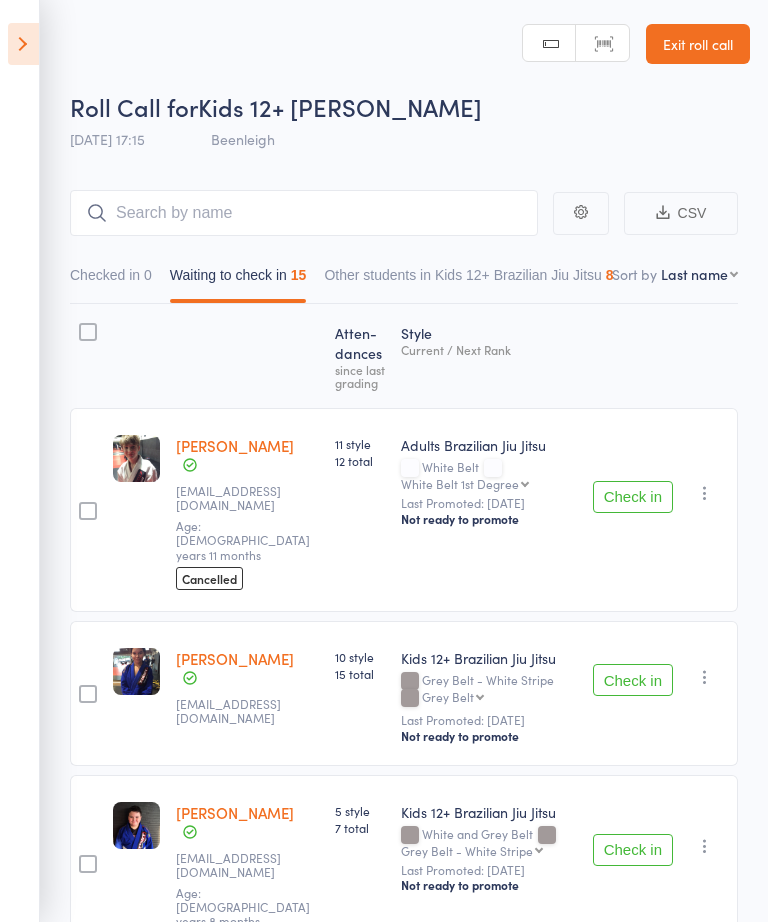 scroll, scrollTop: 0, scrollLeft: 0, axis: both 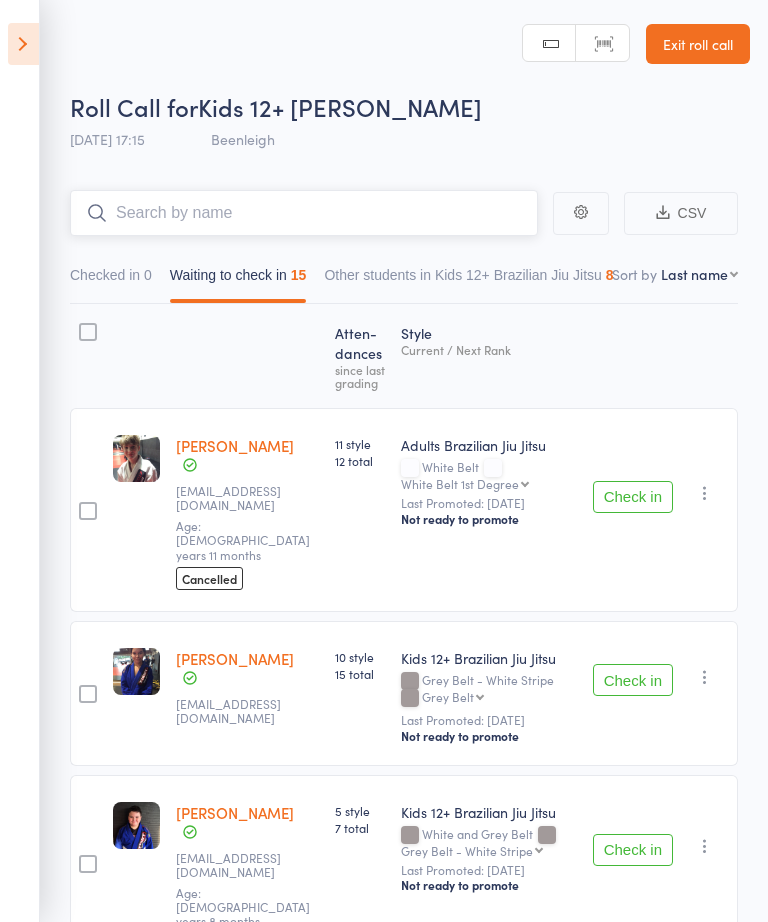click at bounding box center [304, 213] 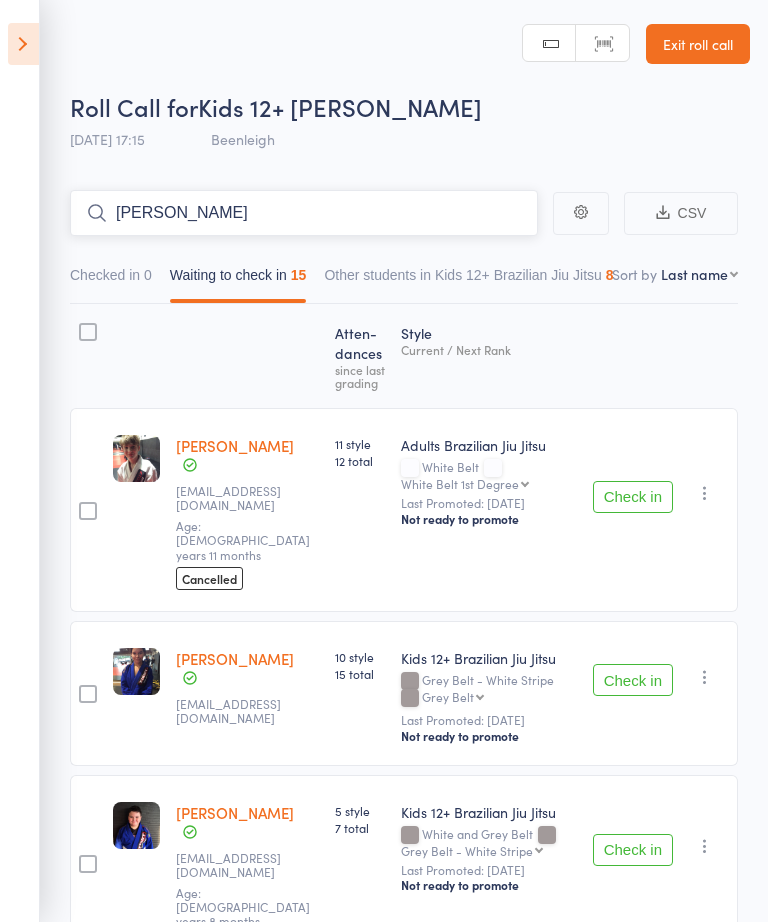 click on "[PERSON_NAME]" at bounding box center [304, 213] 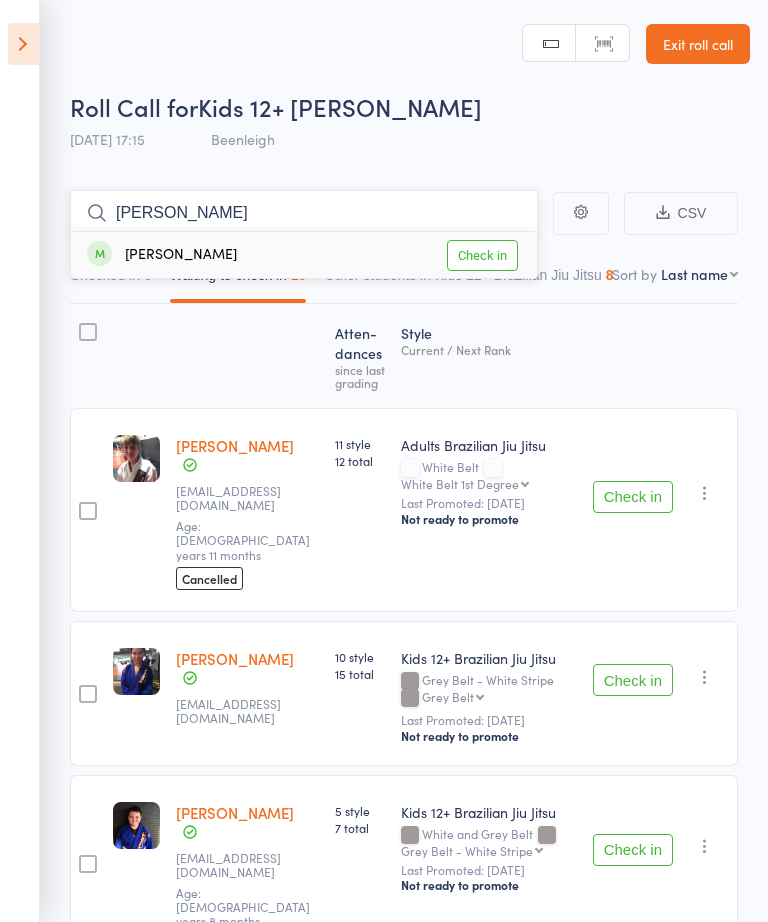 type on "[PERSON_NAME]" 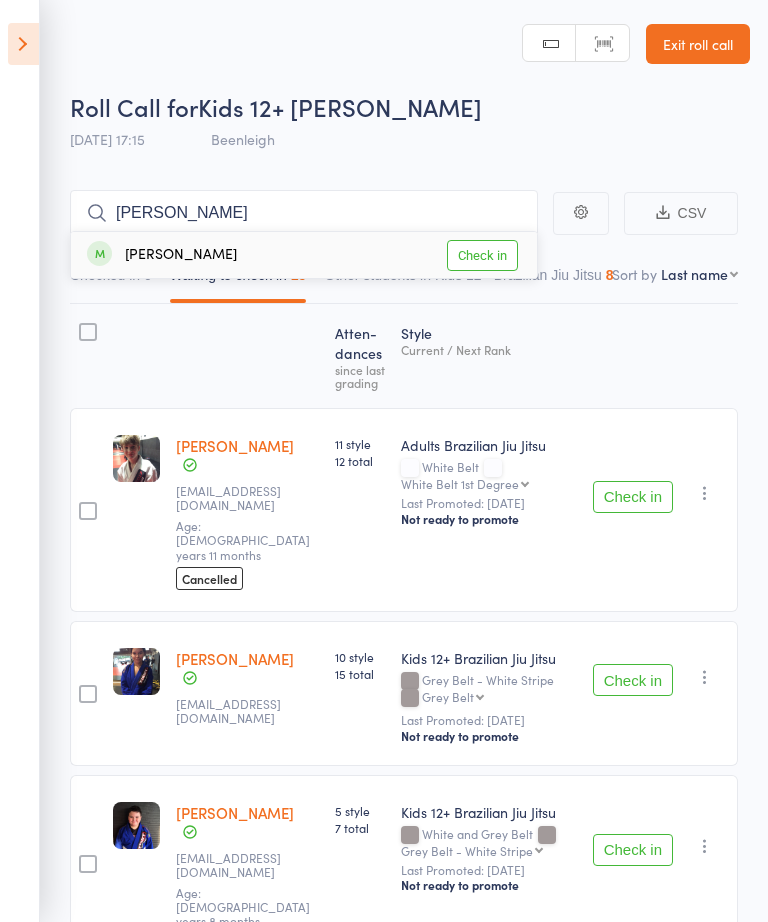 click on "Check in" at bounding box center [482, 255] 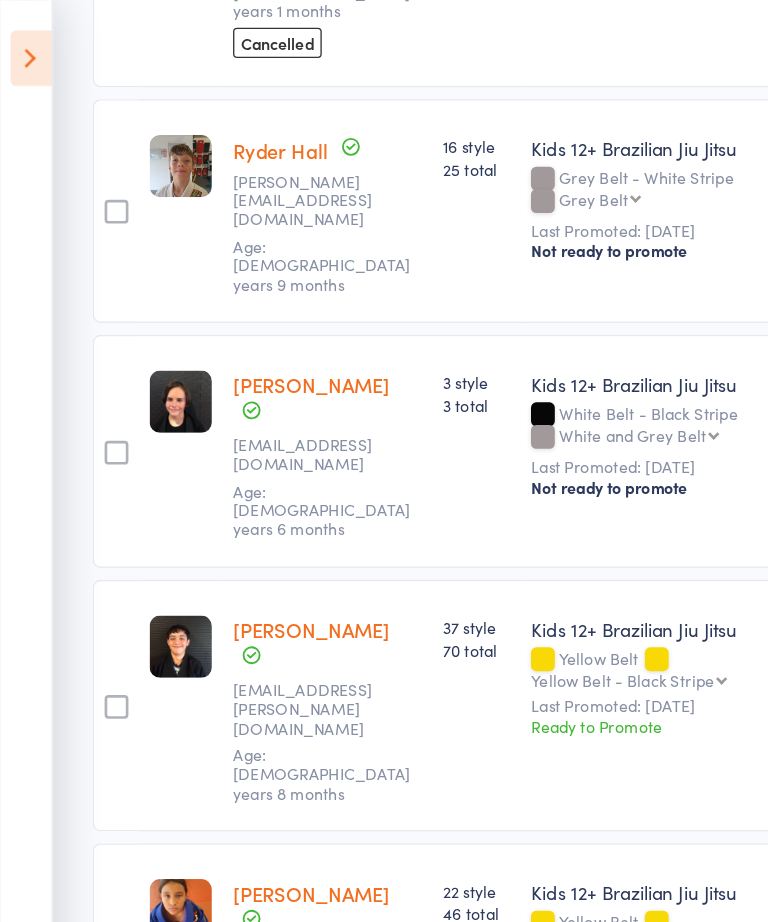 scroll, scrollTop: 1468, scrollLeft: 187, axis: both 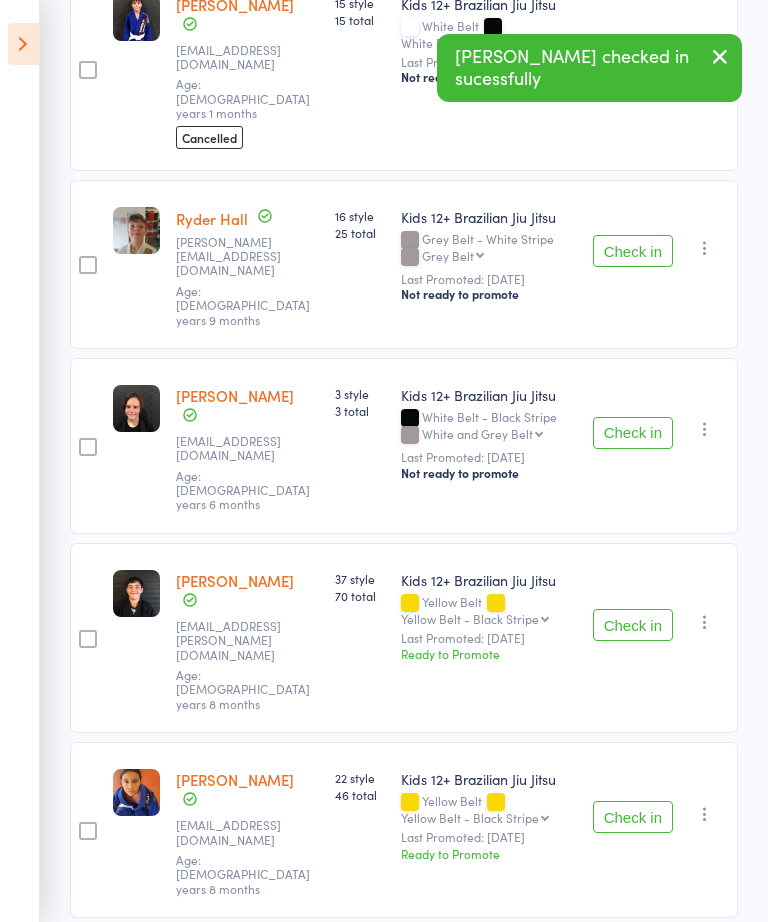 click on "Check in" at bounding box center [633, 1002] 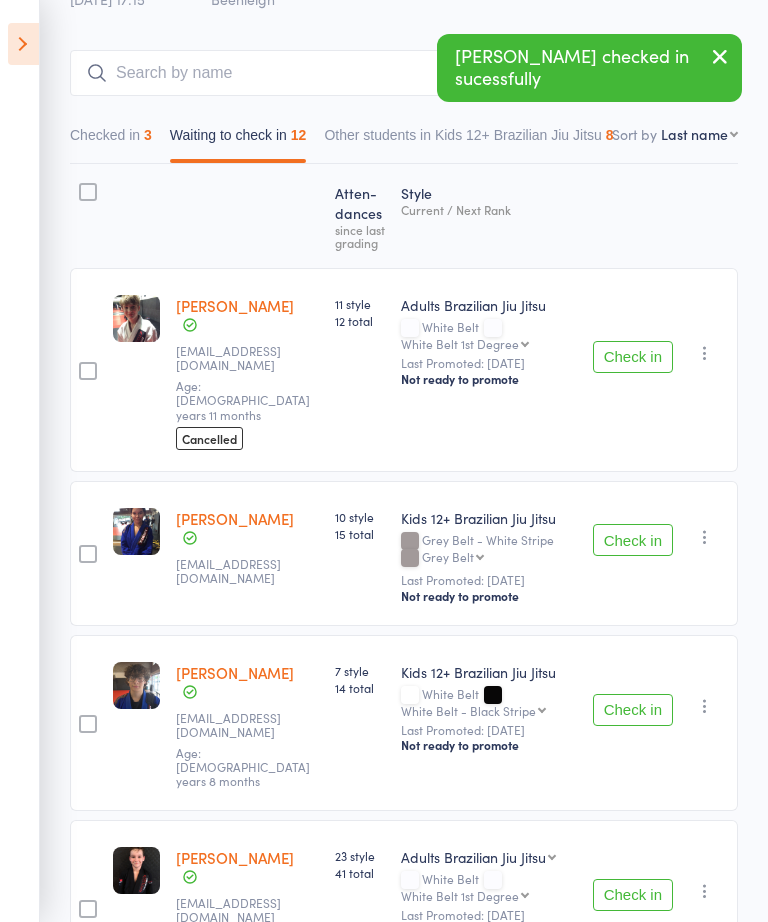 scroll, scrollTop: 139, scrollLeft: 0, axis: vertical 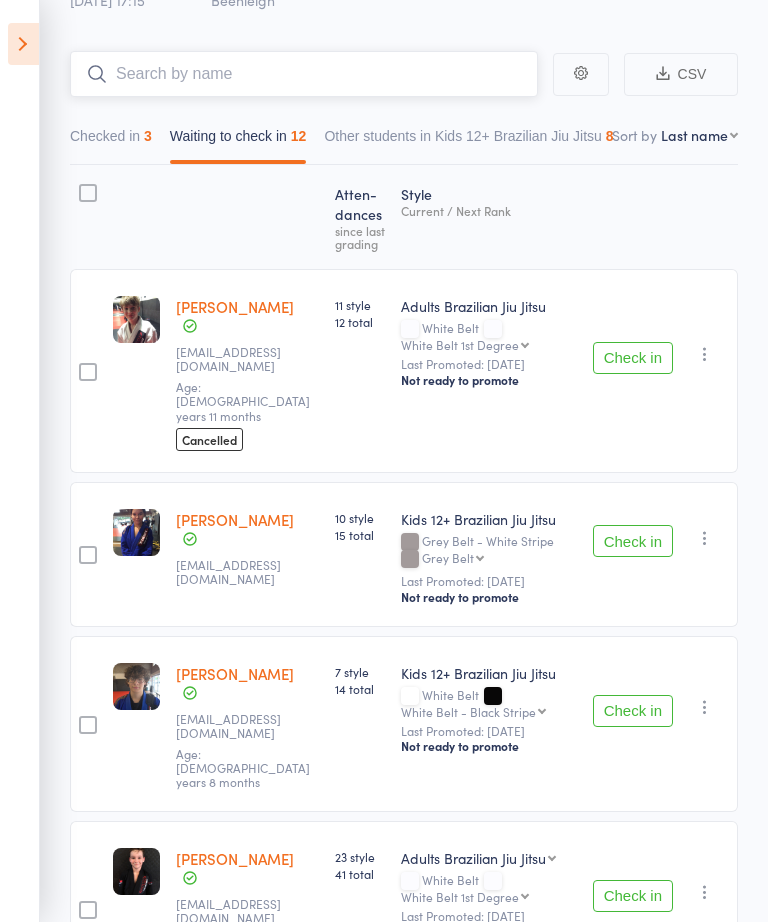 click at bounding box center [304, 74] 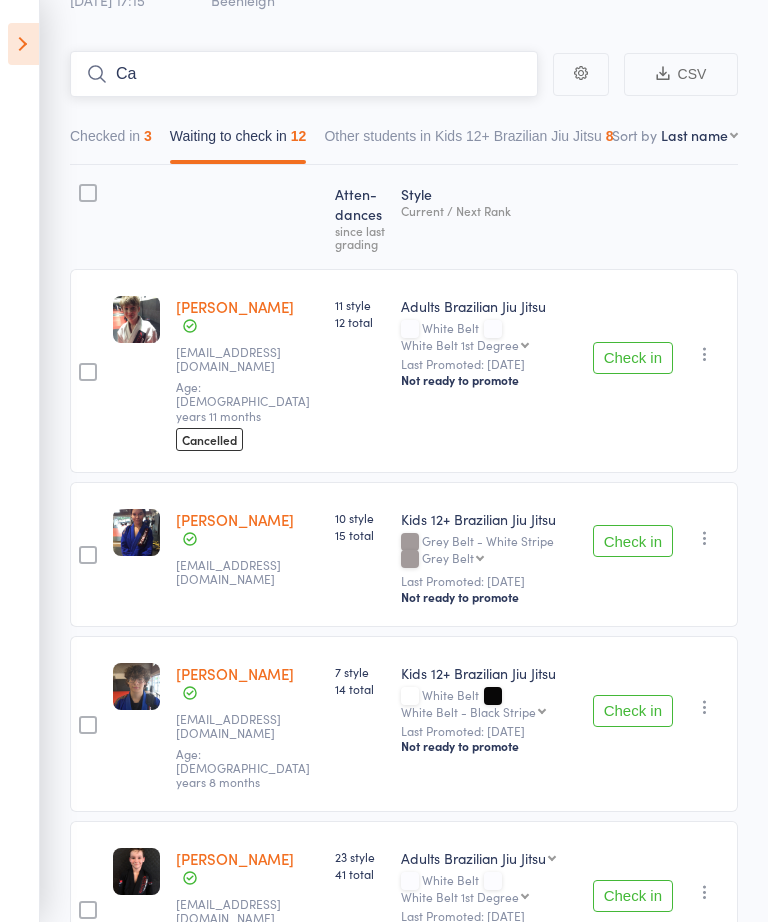 type on "C" 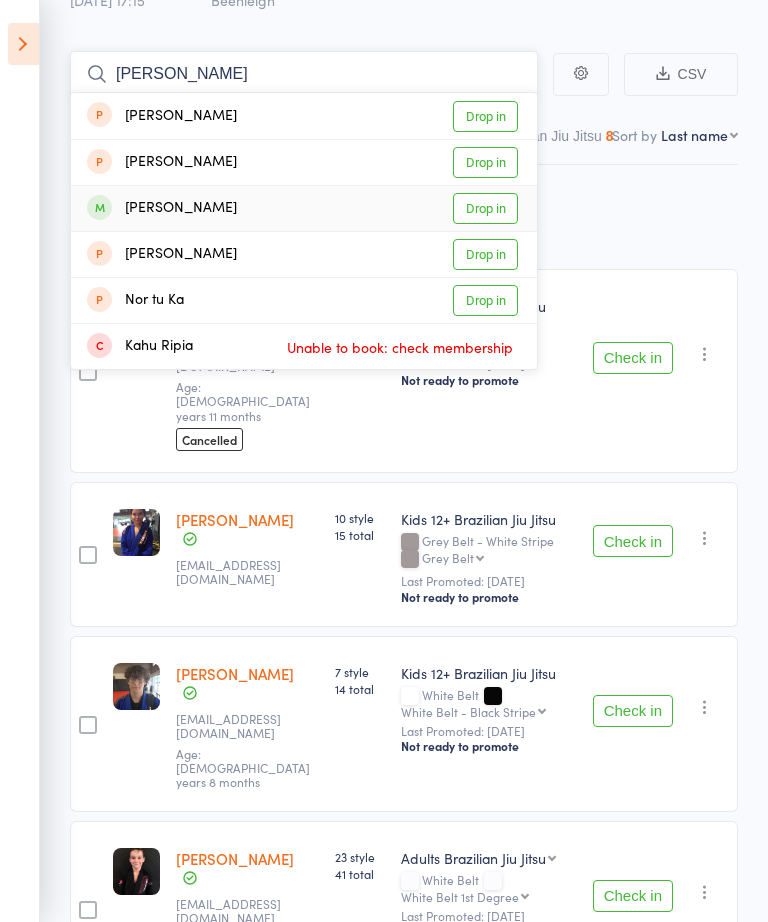 type on "[PERSON_NAME]" 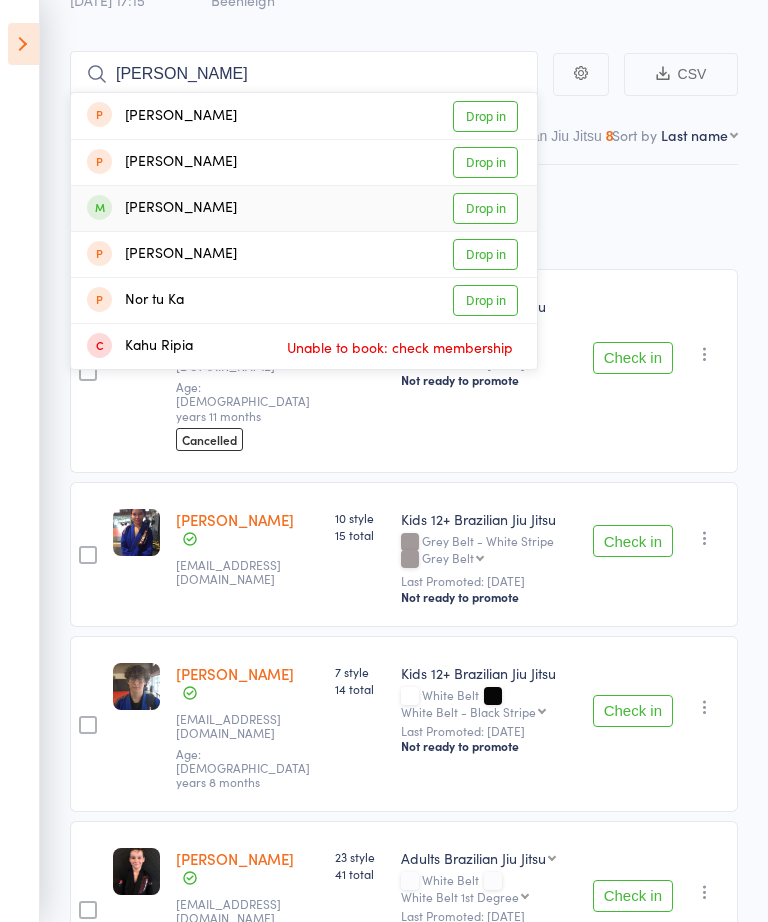 click on "Drop in" at bounding box center [485, 208] 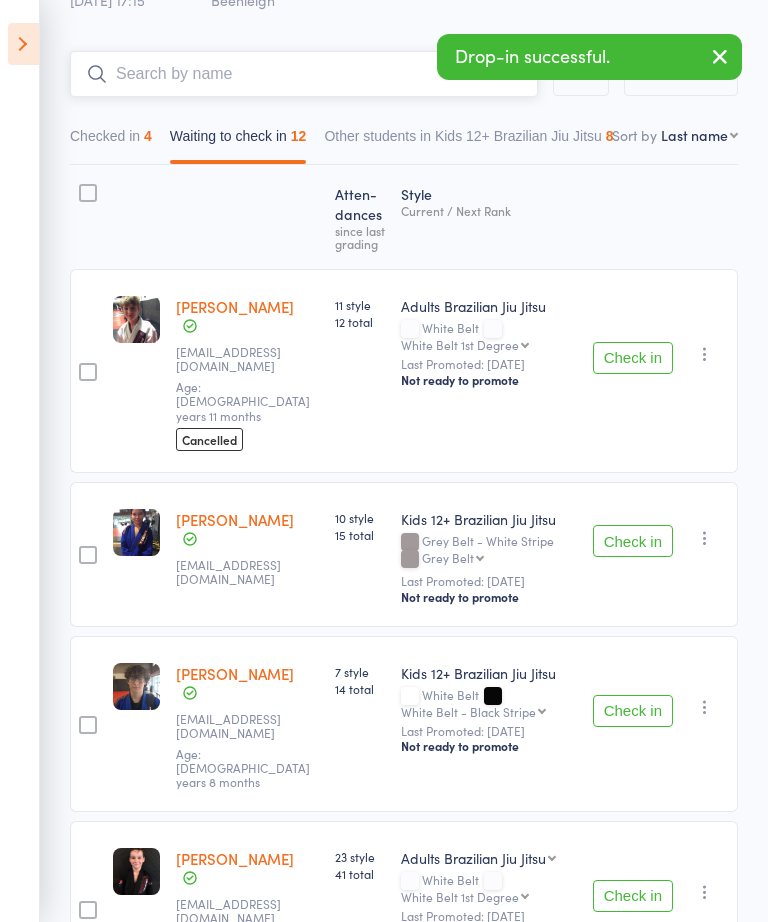 click at bounding box center (304, 74) 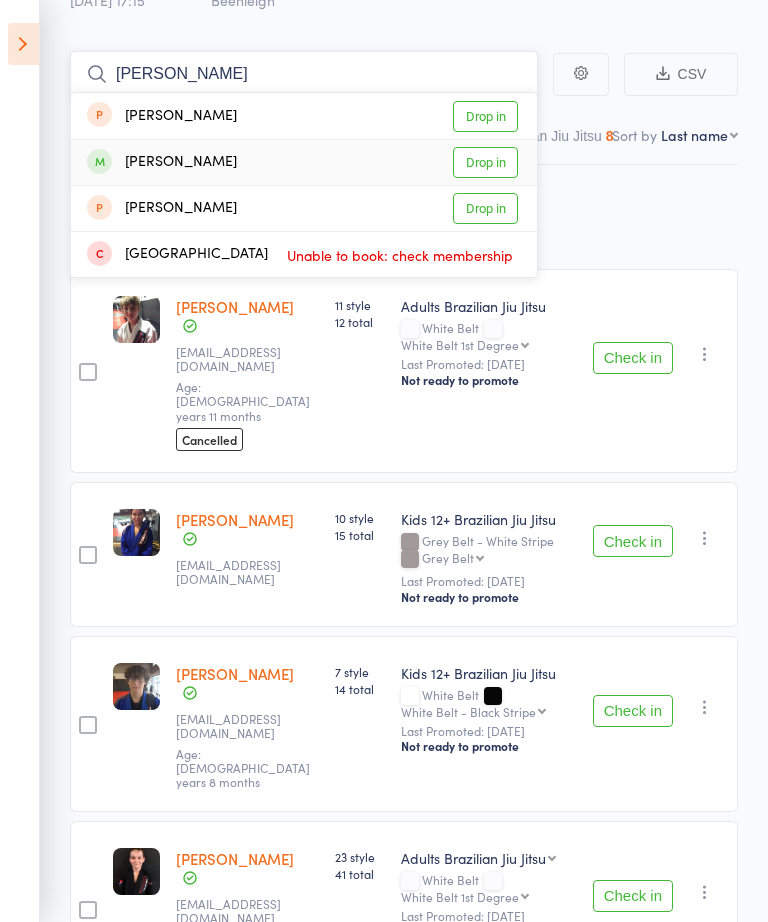 type on "[PERSON_NAME]" 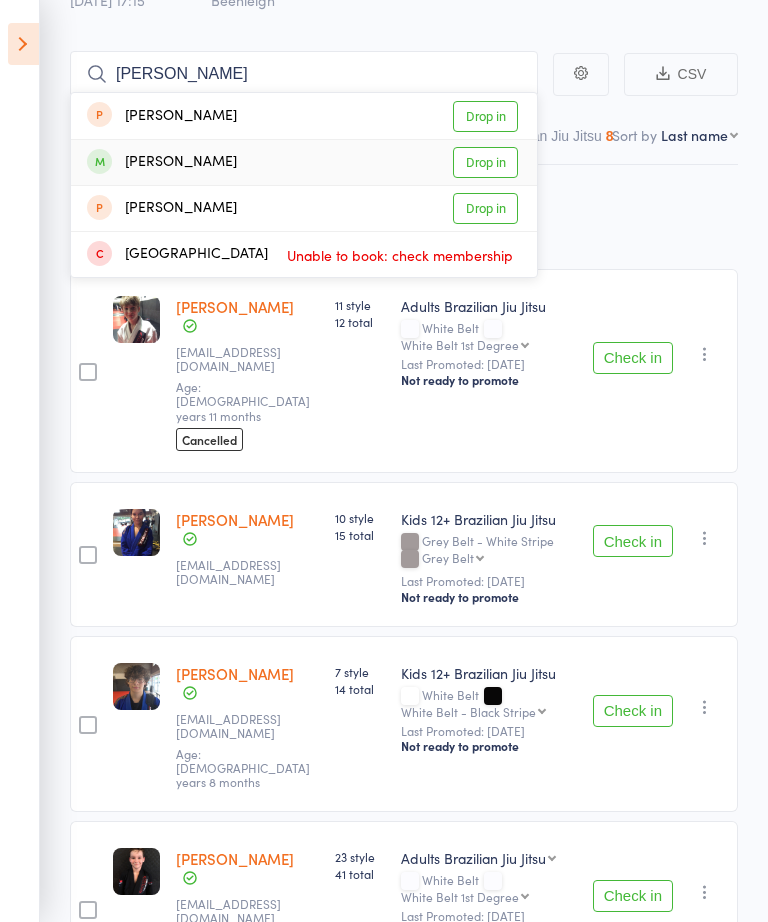 click on "Drop in" at bounding box center (485, 162) 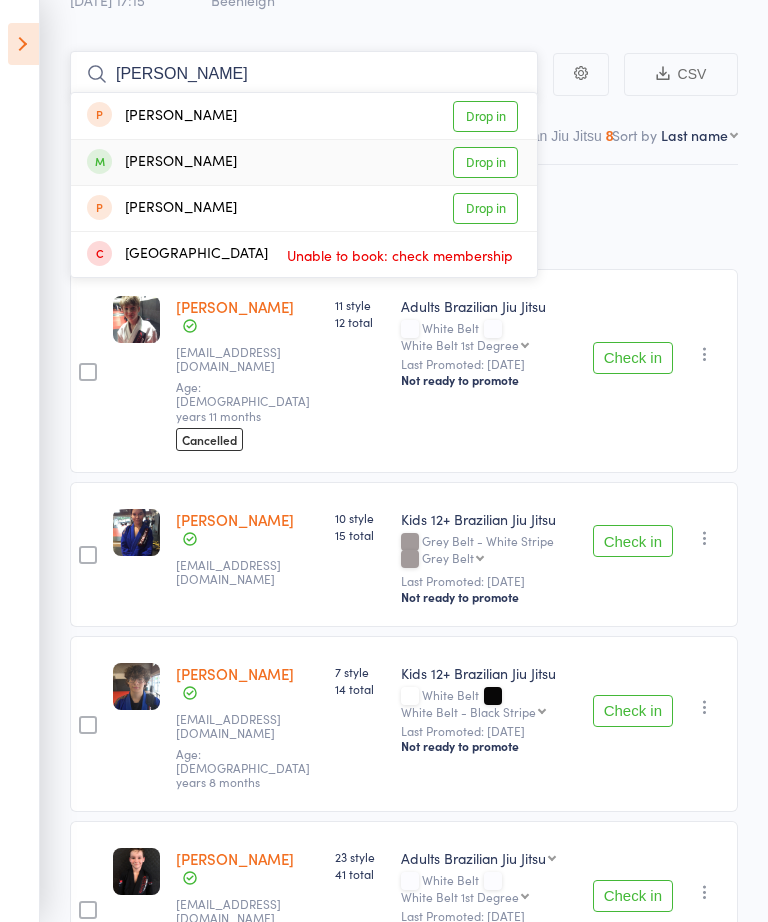 type 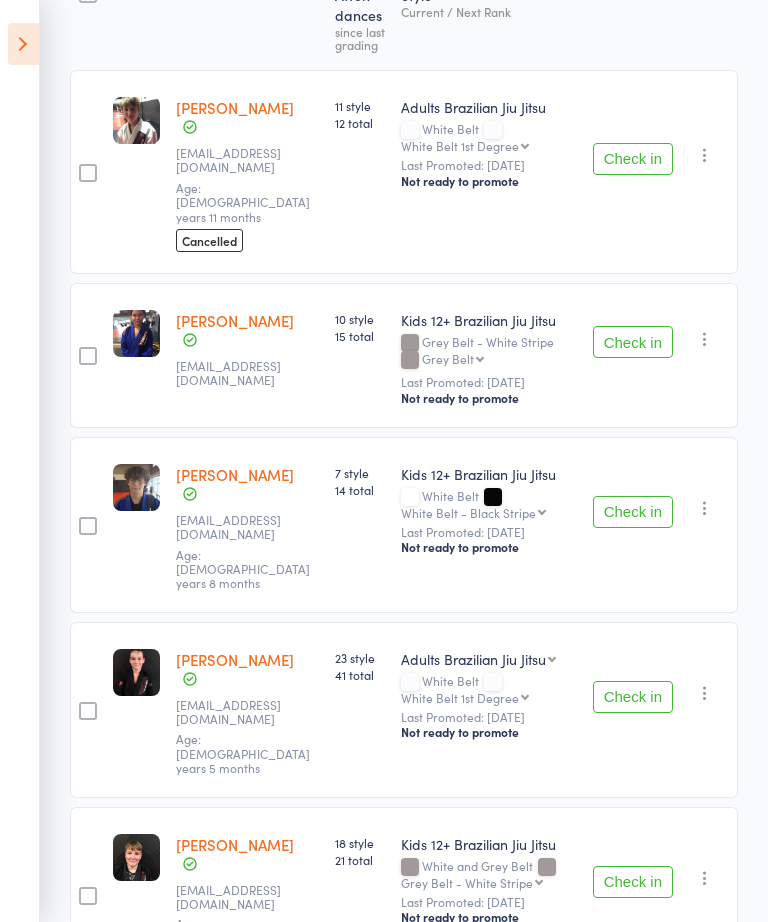 scroll, scrollTop: 337, scrollLeft: 0, axis: vertical 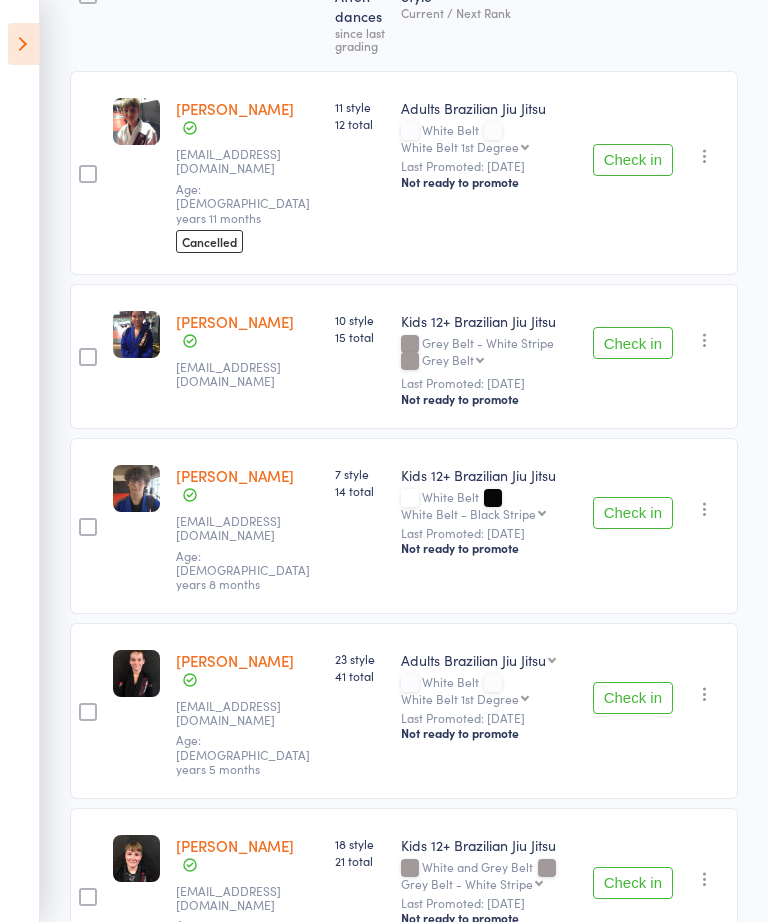 click on "Check in" at bounding box center [633, 883] 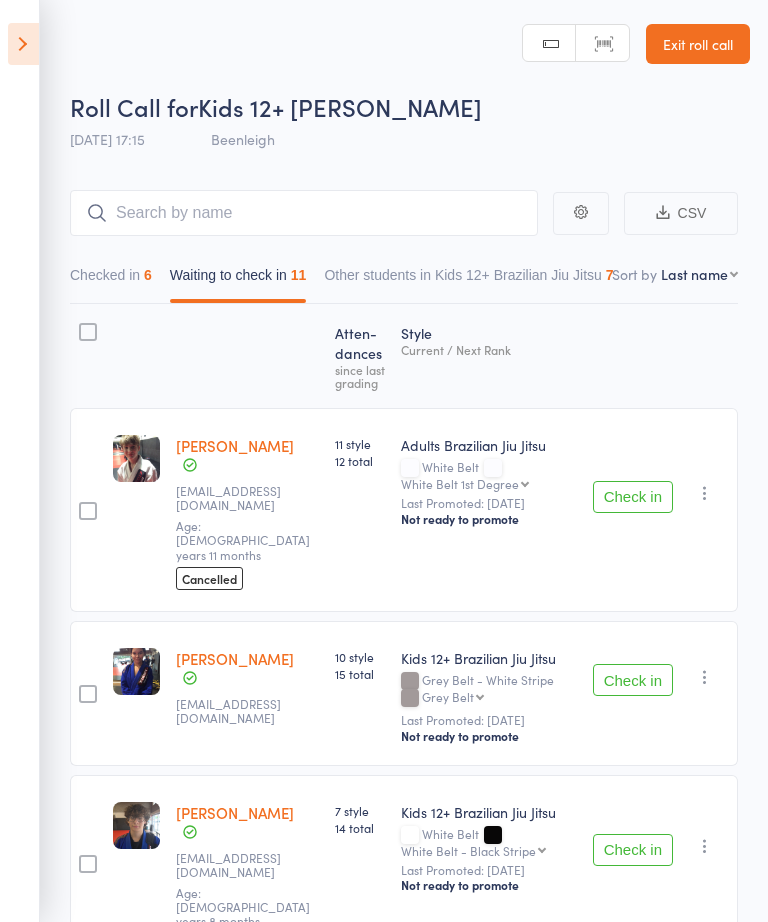 scroll, scrollTop: 0, scrollLeft: 0, axis: both 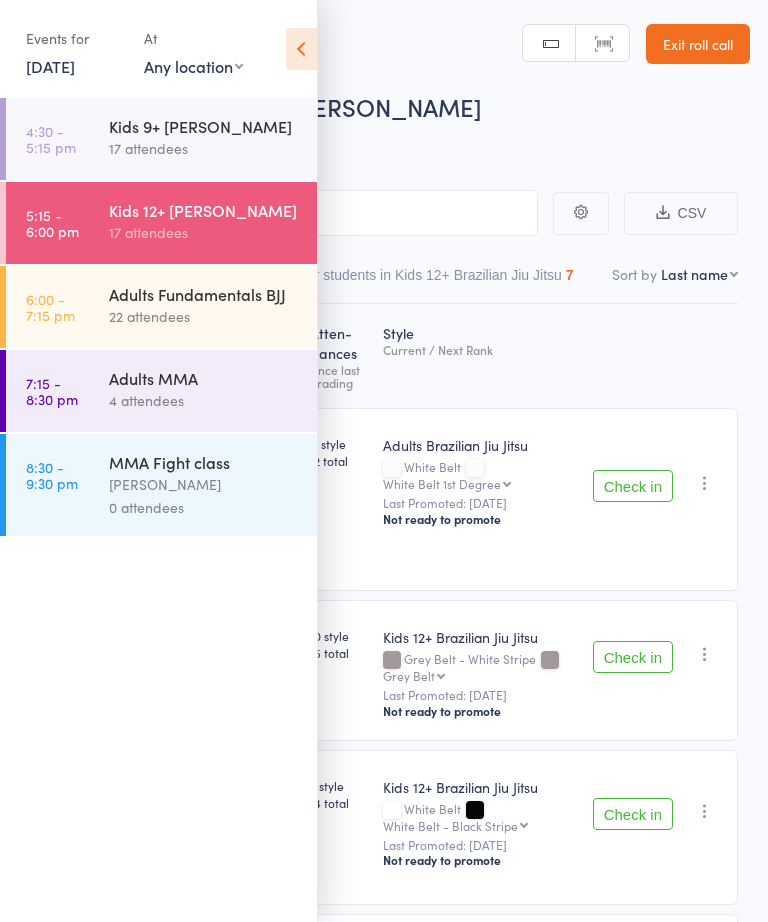 click on "Adults Fundamentals BJJ" at bounding box center [204, 294] 